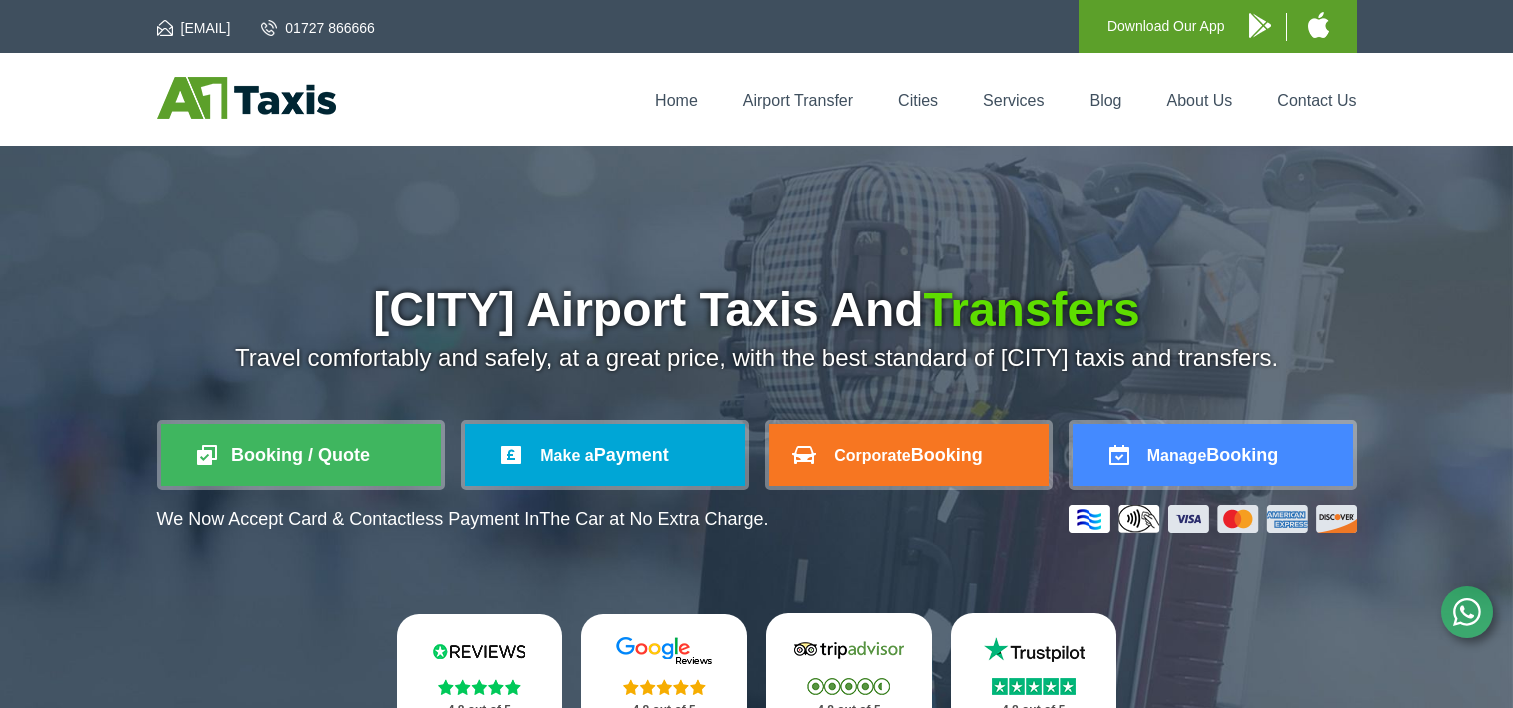 scroll, scrollTop: 0, scrollLeft: 0, axis: both 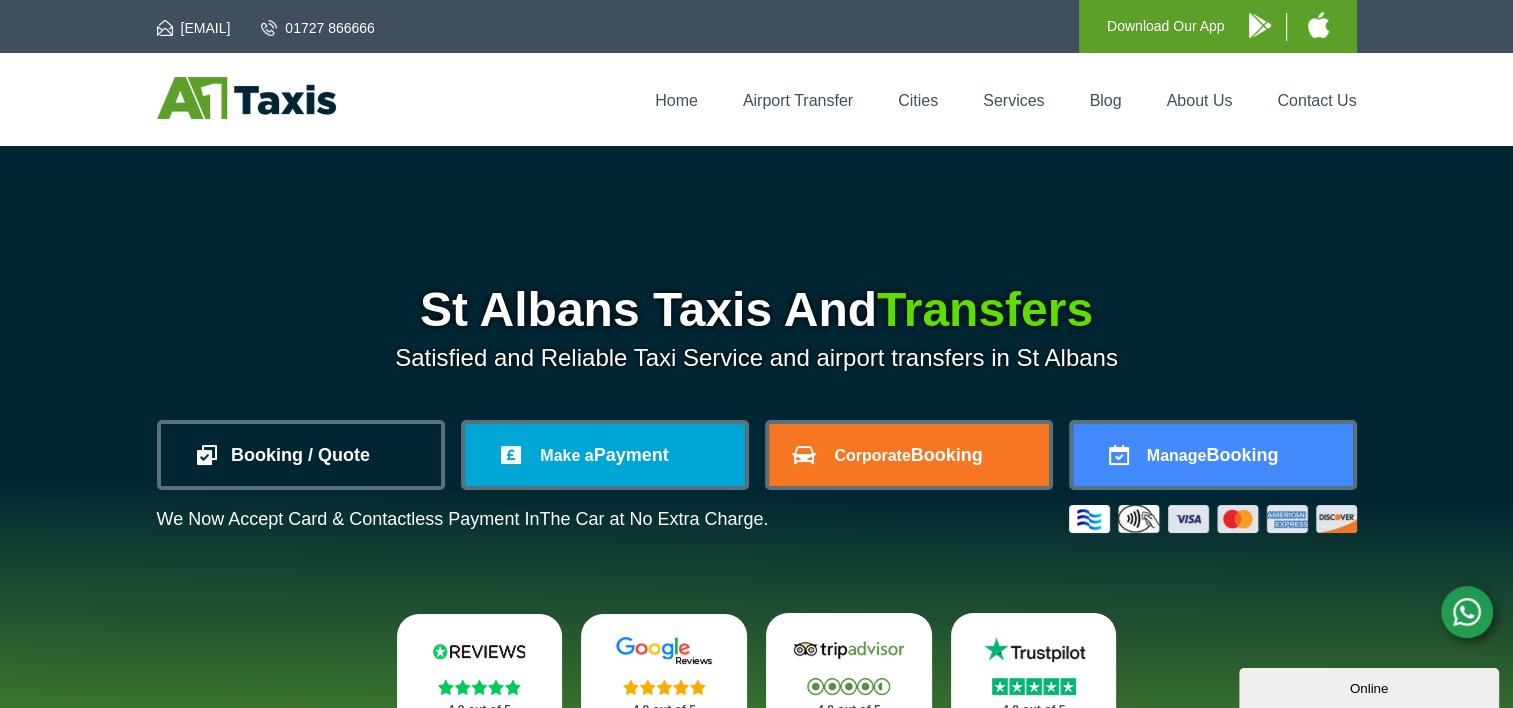 click on "Booking / Quote" at bounding box center [301, 455] 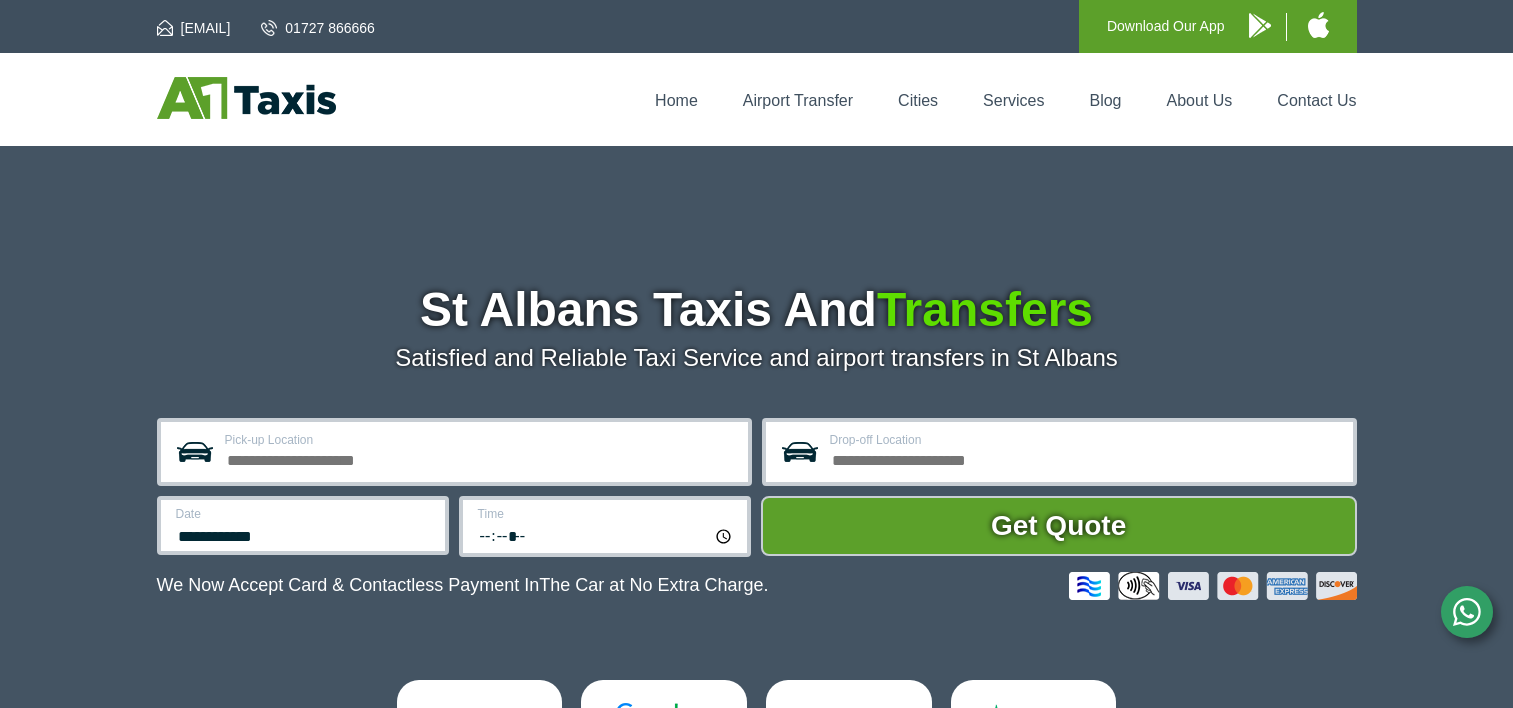 scroll, scrollTop: 0, scrollLeft: 0, axis: both 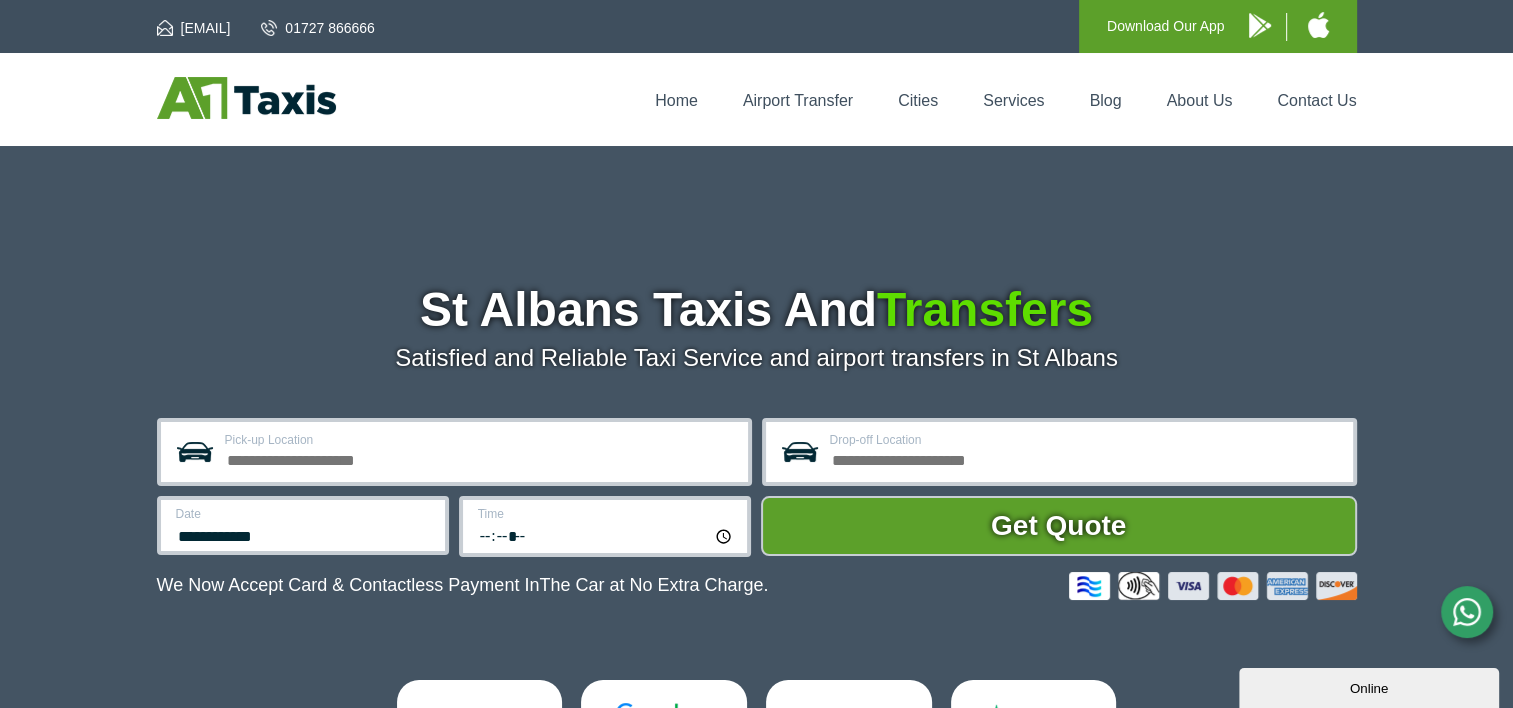 click on "Date" at bounding box center [304, 514] 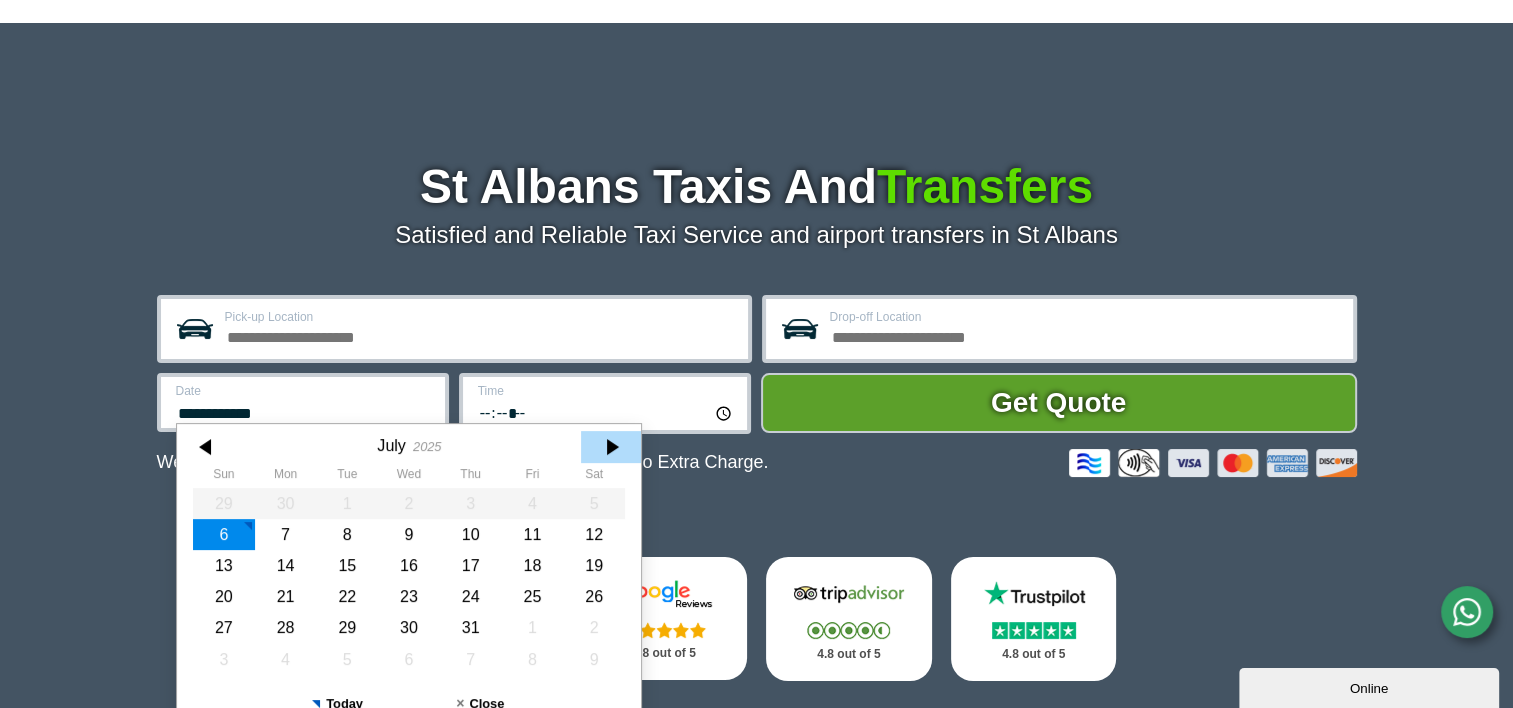 click at bounding box center (611, 447) 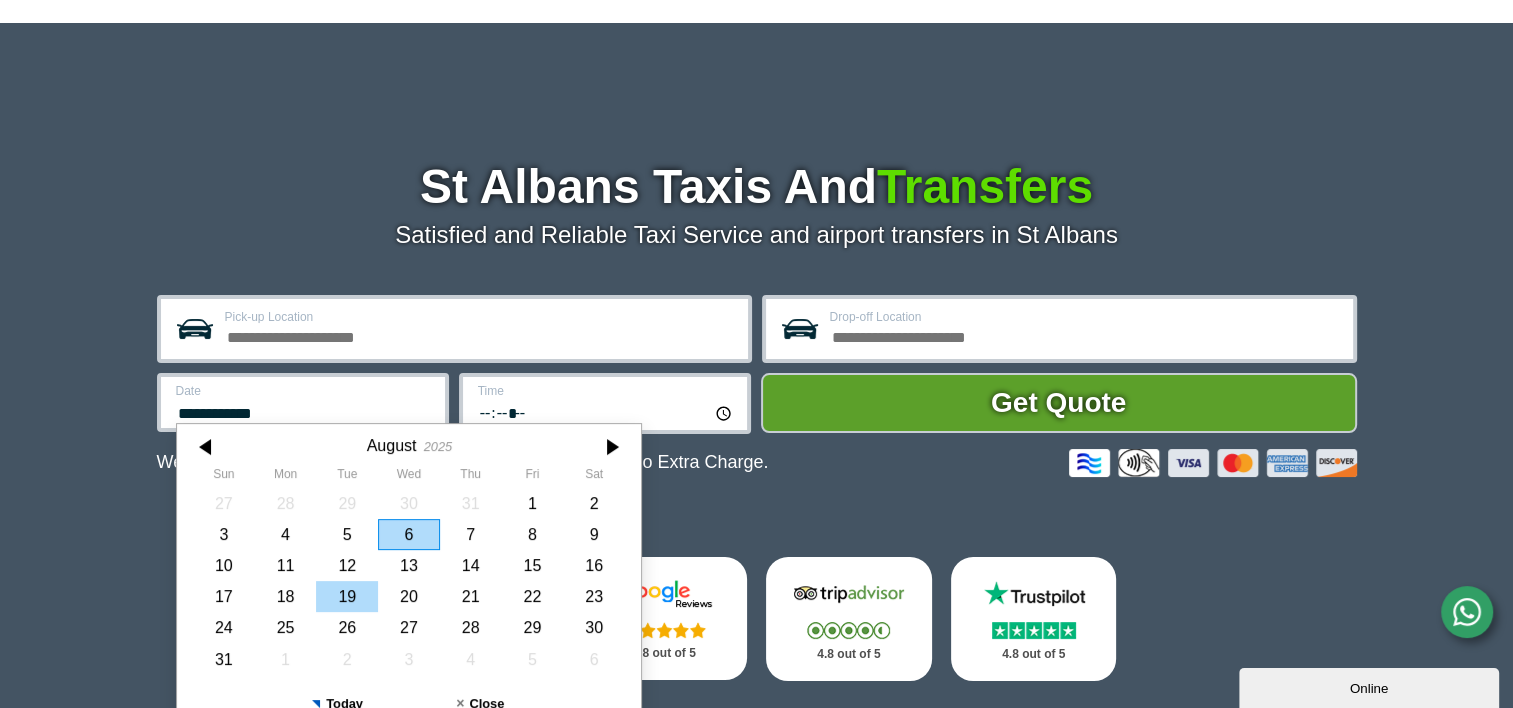 click on "19" at bounding box center [347, 596] 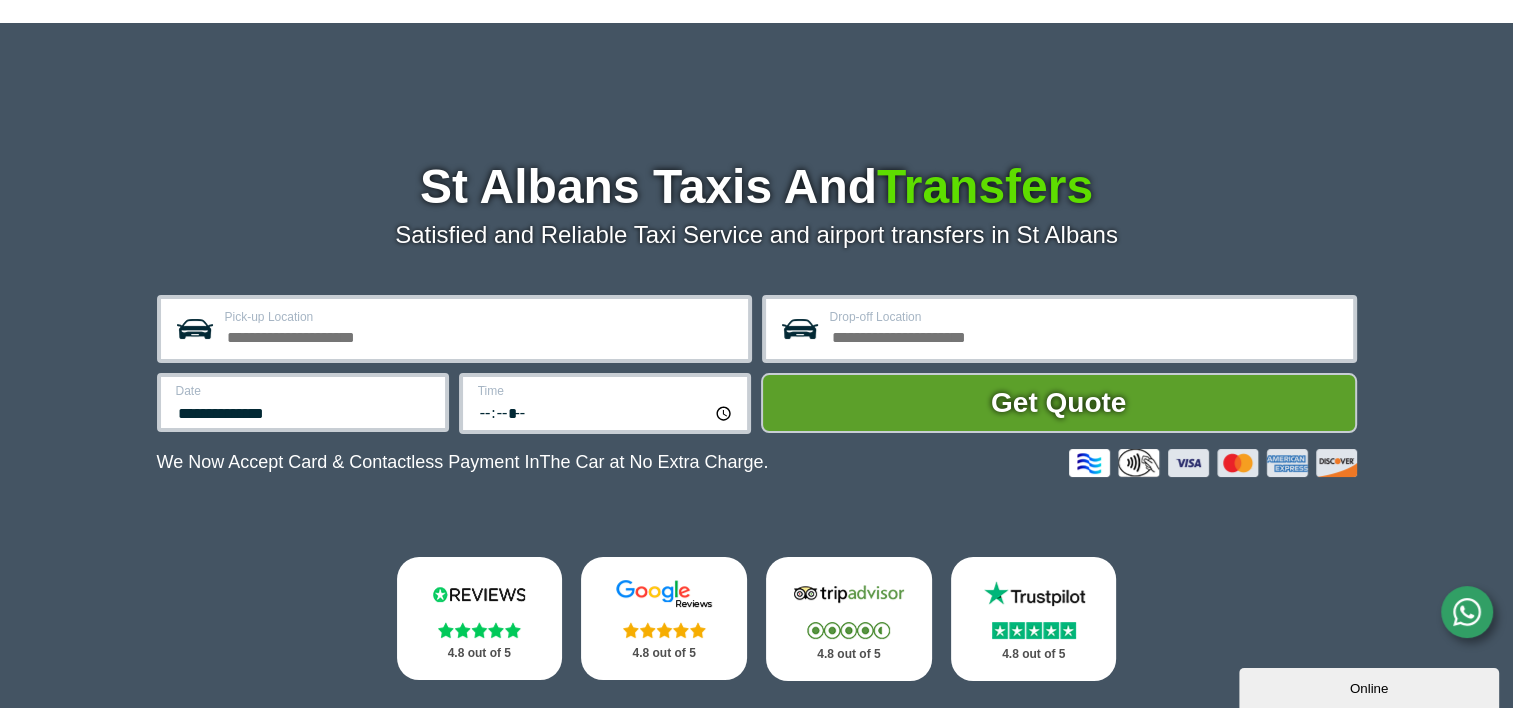 click on "*****" at bounding box center (606, 412) 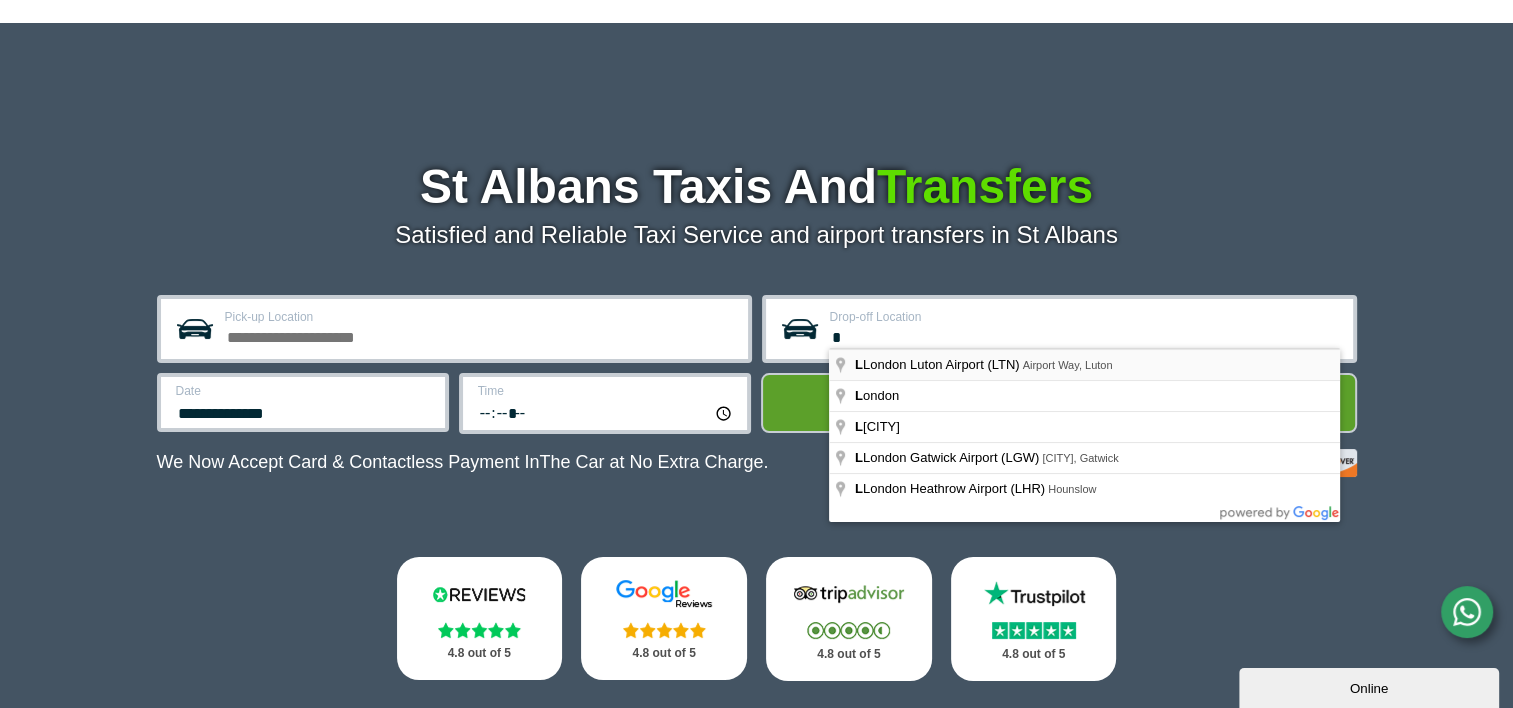 type on "*" 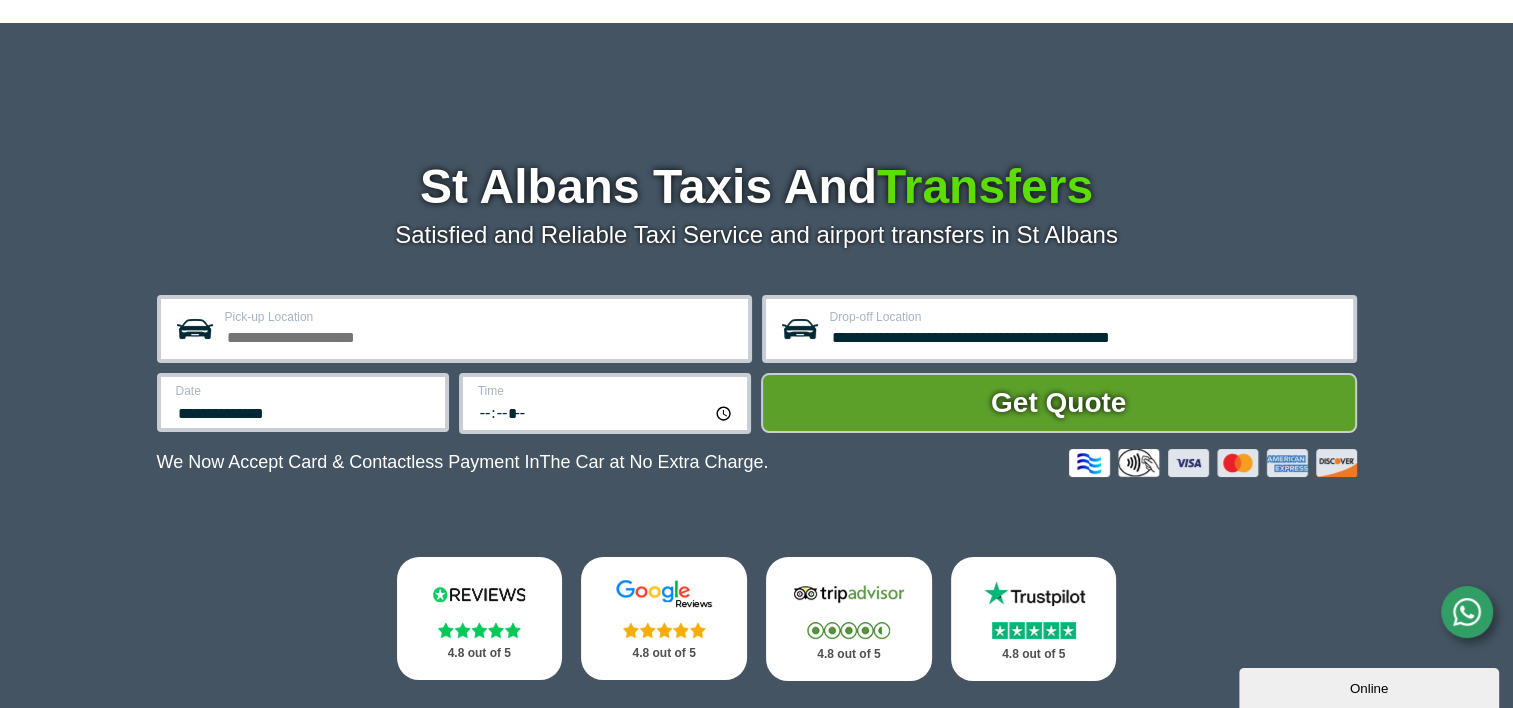 click on "Pick-up Location" at bounding box center (480, 335) 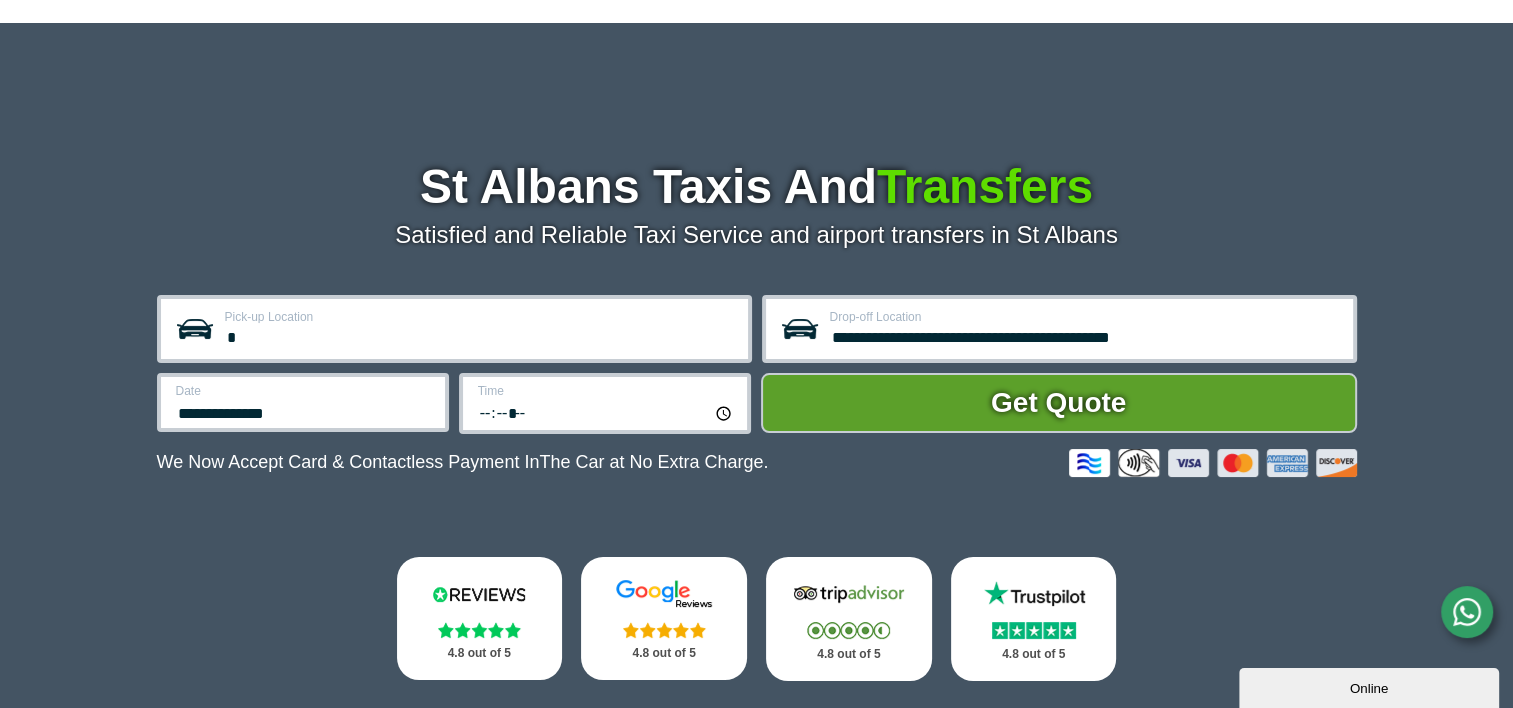 click on "*" at bounding box center [480, 335] 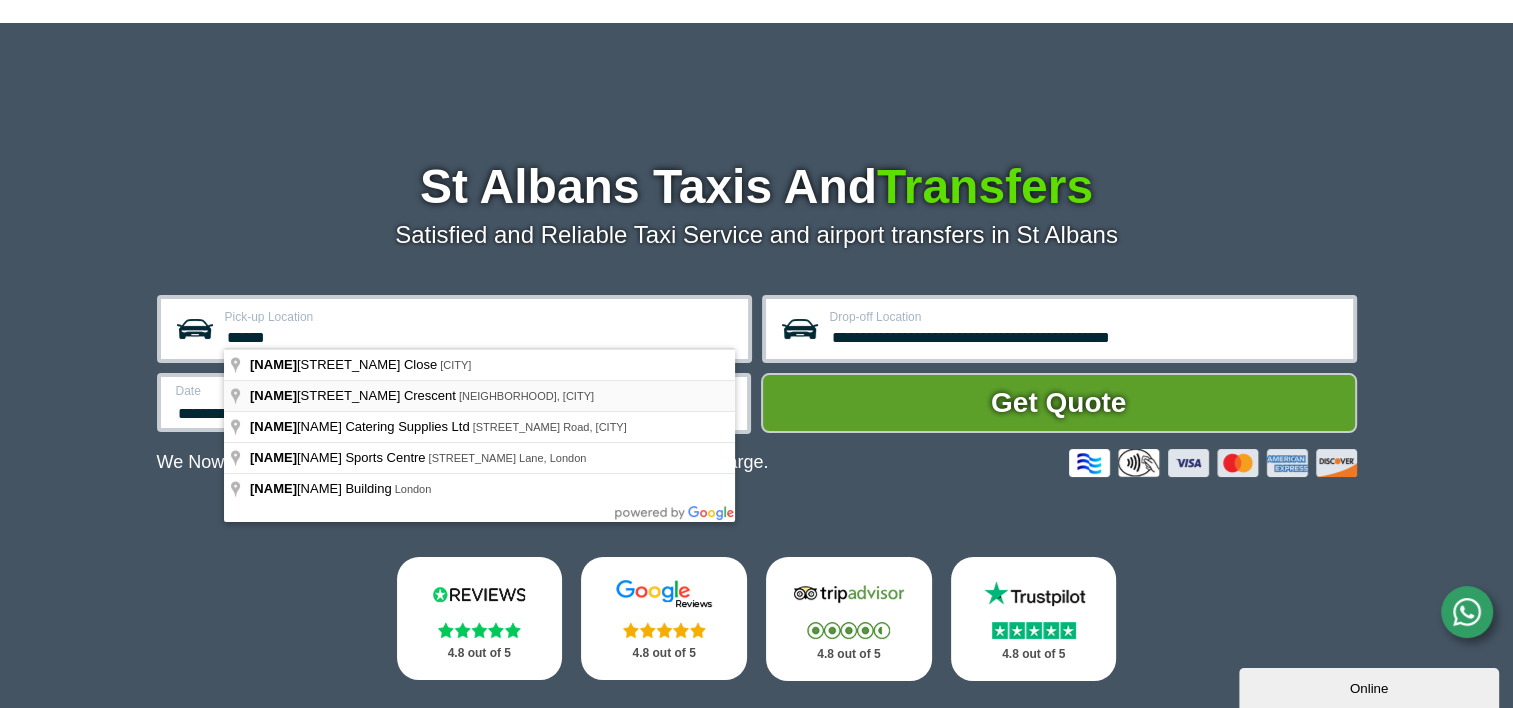 type on "******" 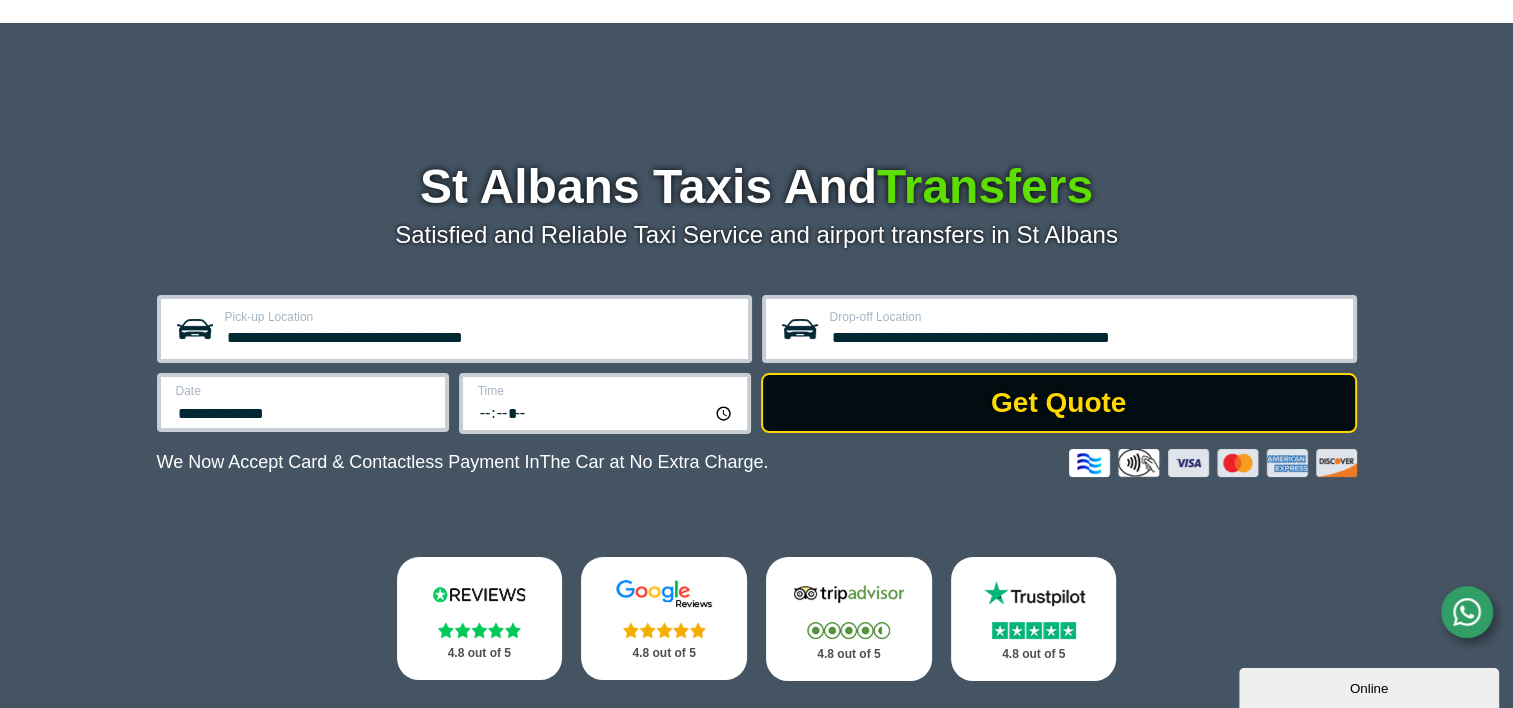click on "Get Quote" at bounding box center (1059, 403) 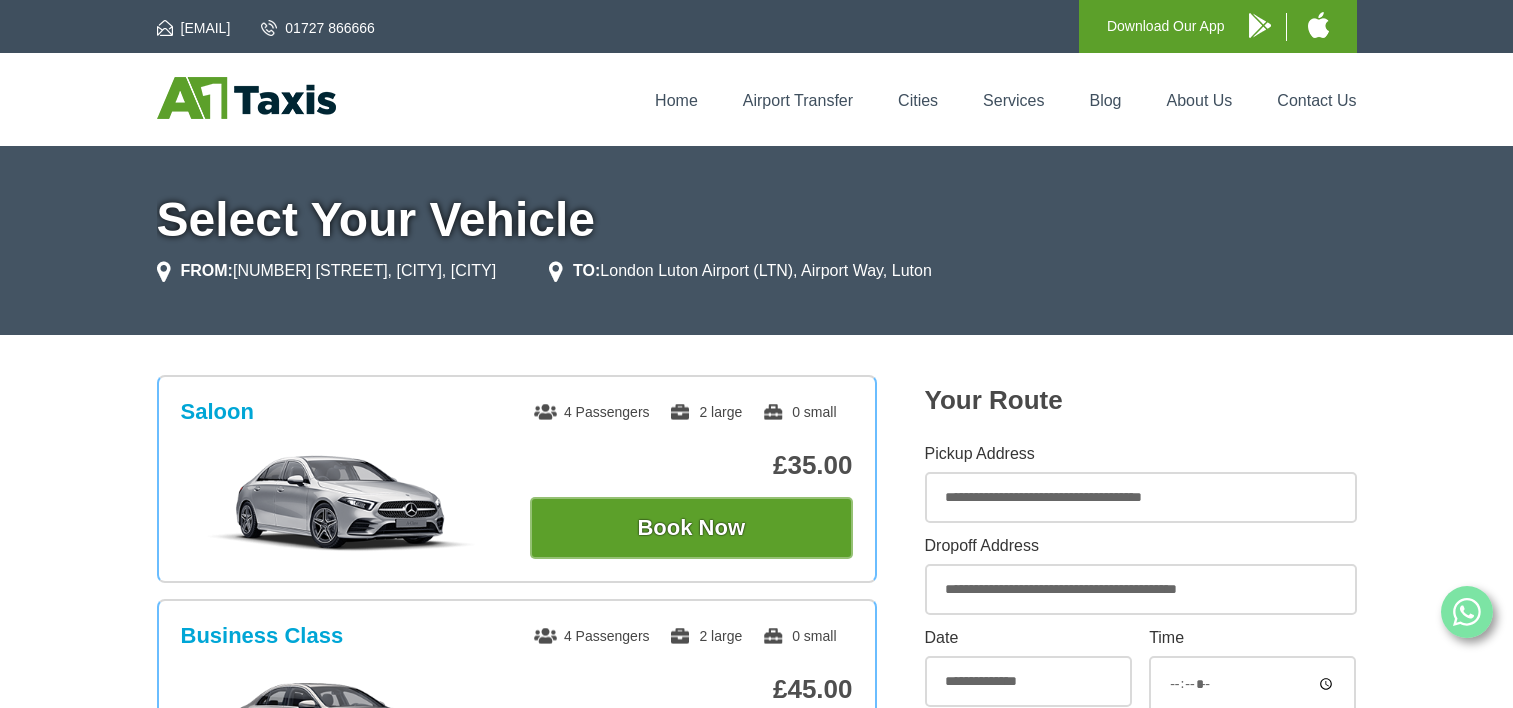 scroll, scrollTop: 0, scrollLeft: 0, axis: both 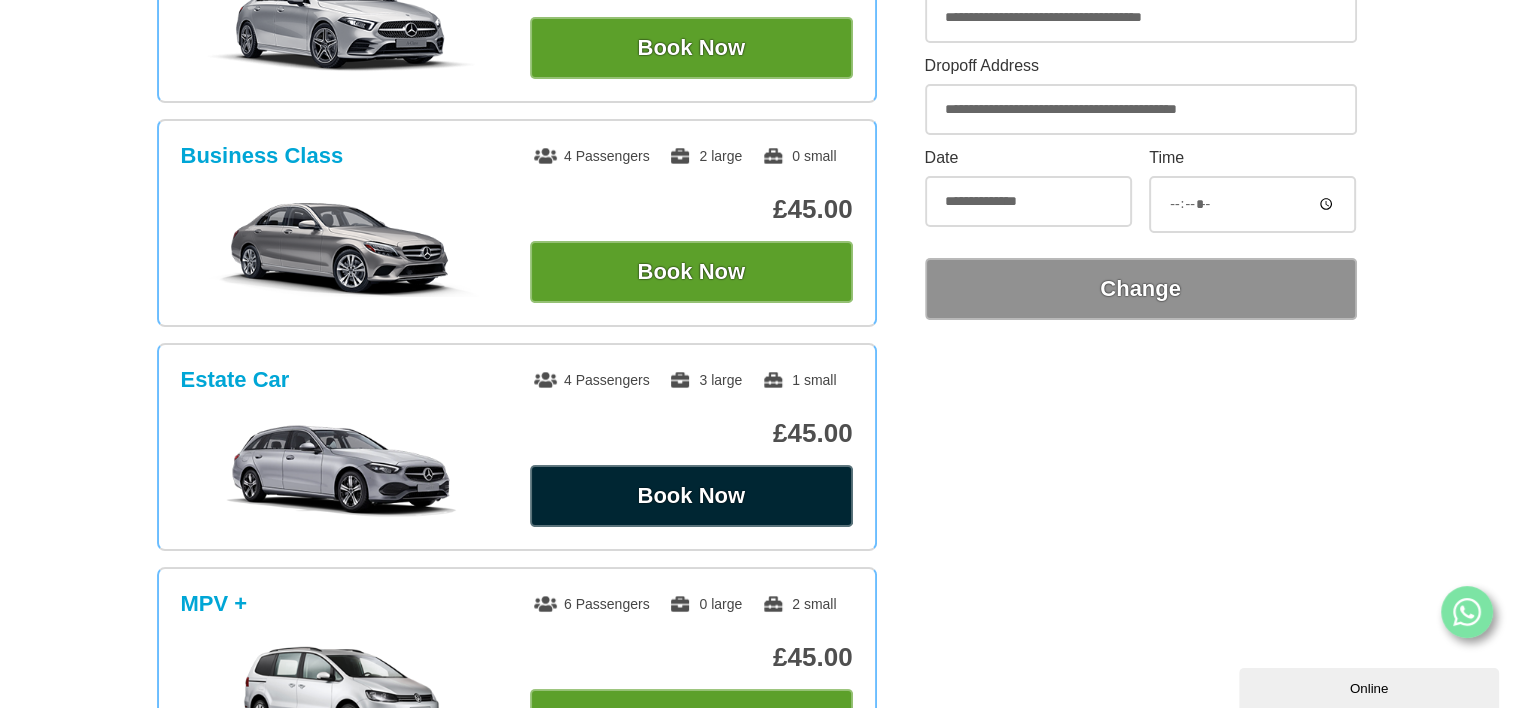 click on "Book Now" at bounding box center (691, 48) 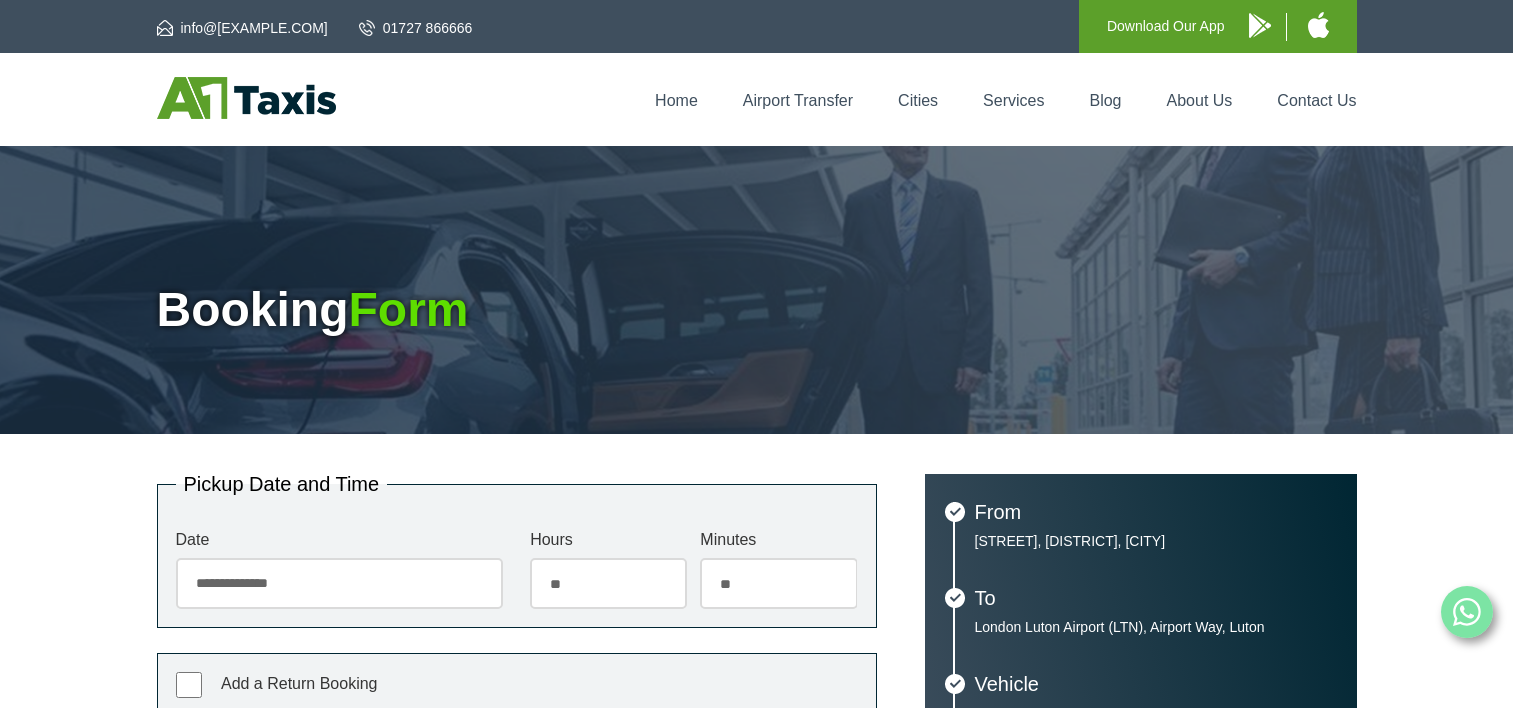 scroll, scrollTop: 0, scrollLeft: 0, axis: both 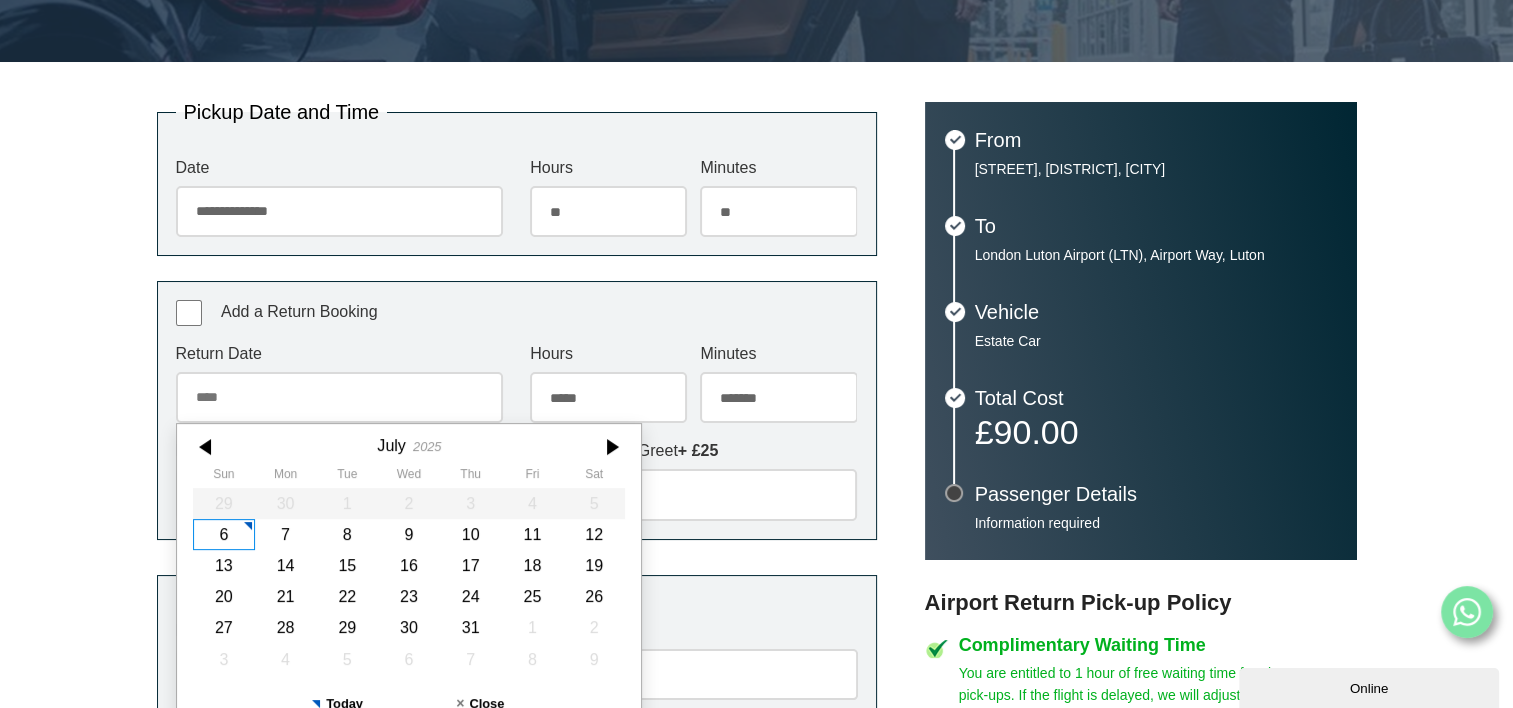 click on "Return Date" at bounding box center (339, 397) 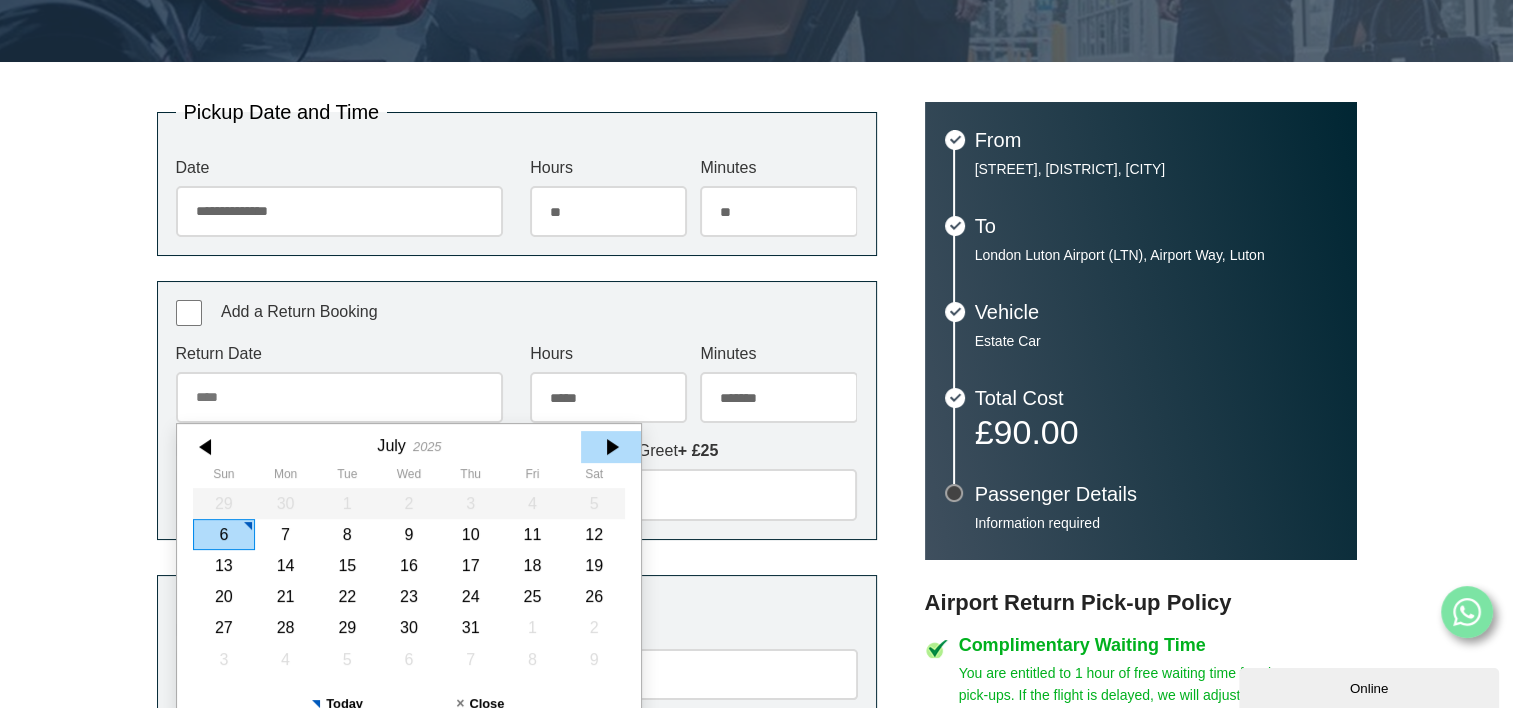click at bounding box center (611, 447) 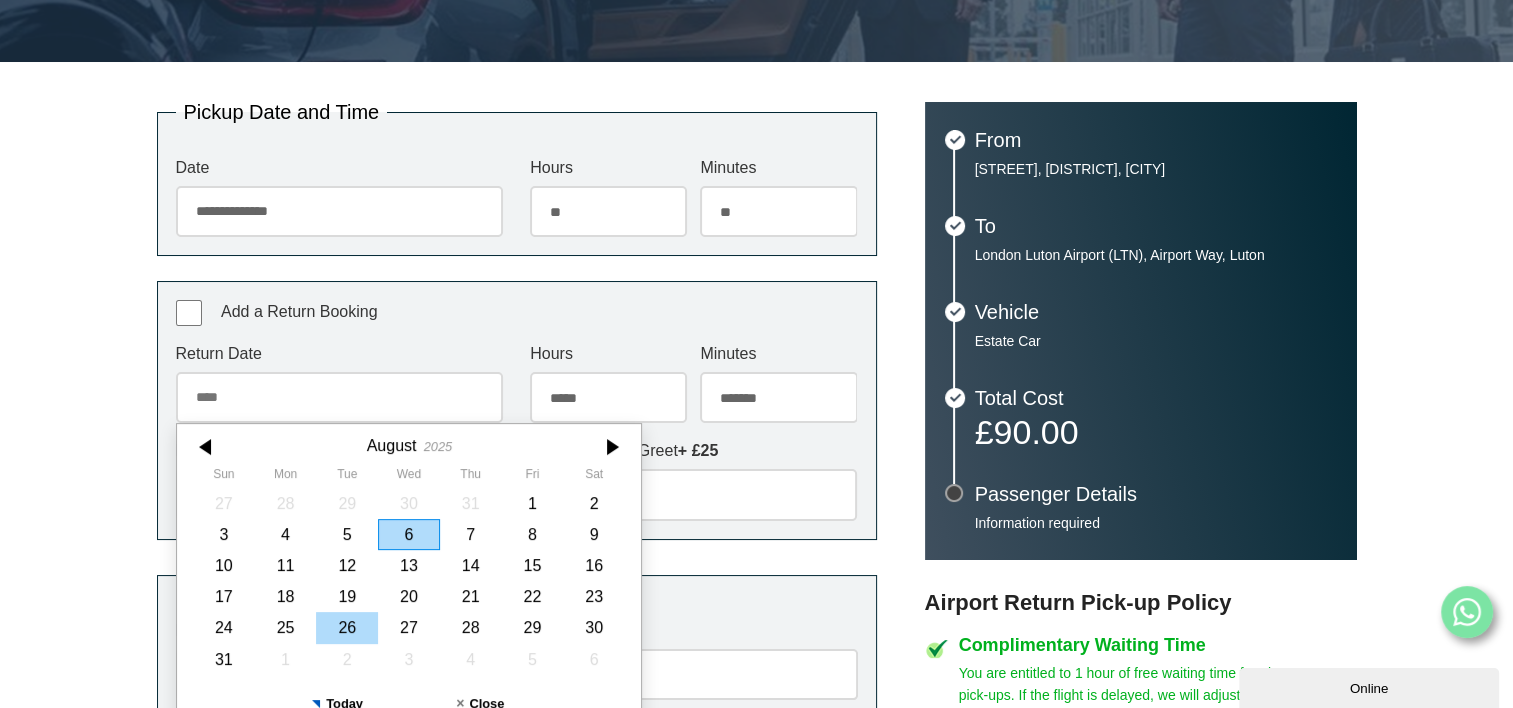 click on "26" at bounding box center (347, 628) 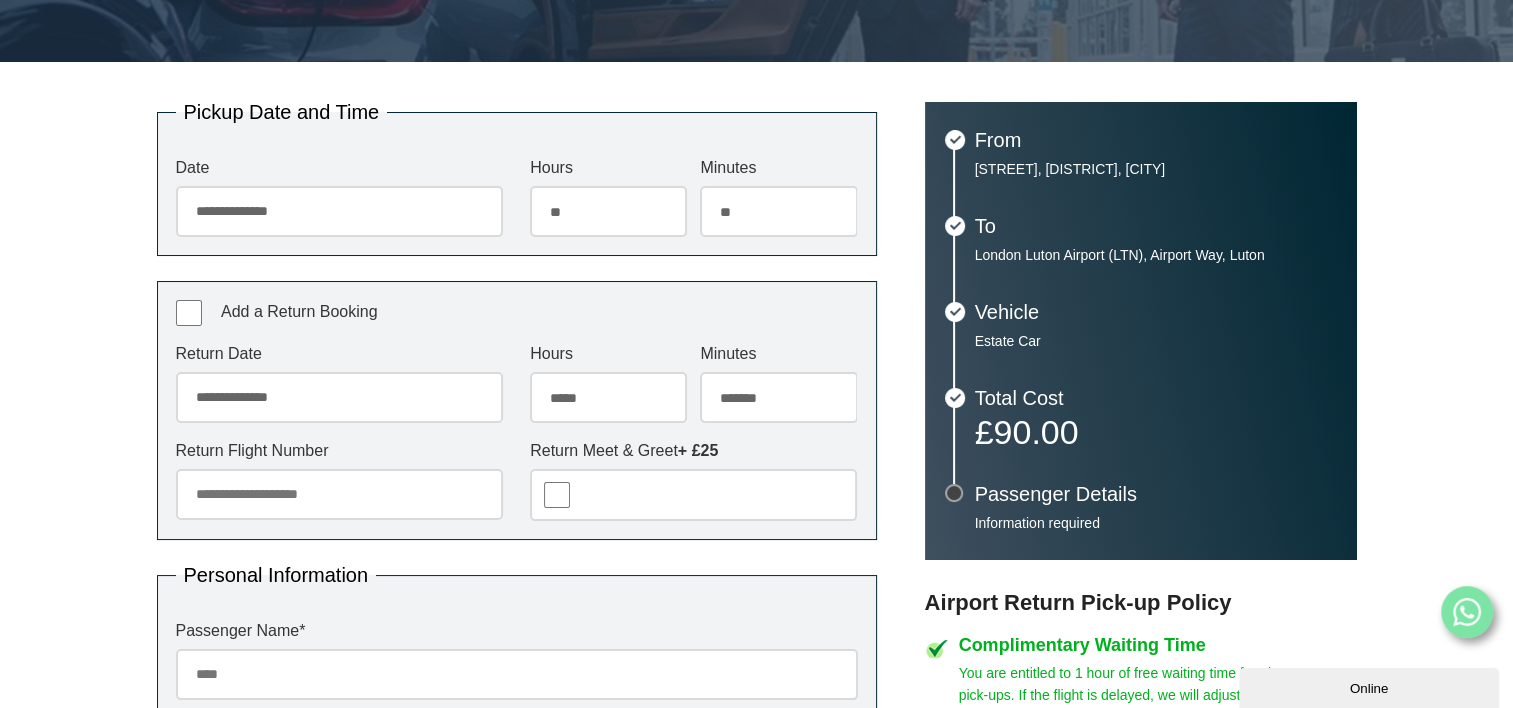 click on "*****
**
**
**
**
**
**
** ** ** ** ** ** ** ** ** ** ** ** ** ** ** ** ** **" at bounding box center [608, 397] 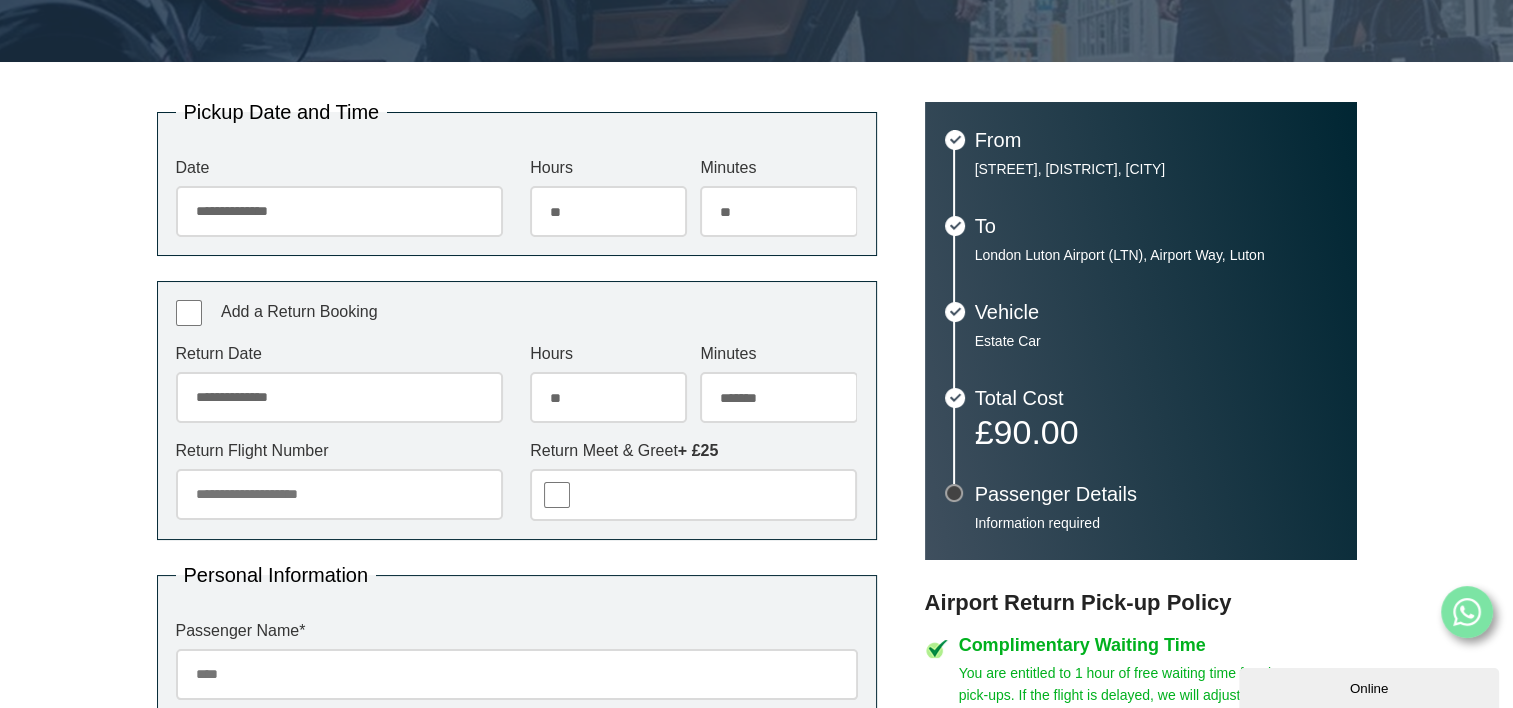 click on "*****
**
**
**
**
**
**
** ** ** ** ** ** ** ** ** ** ** ** ** ** ** ** ** **" at bounding box center (608, 397) 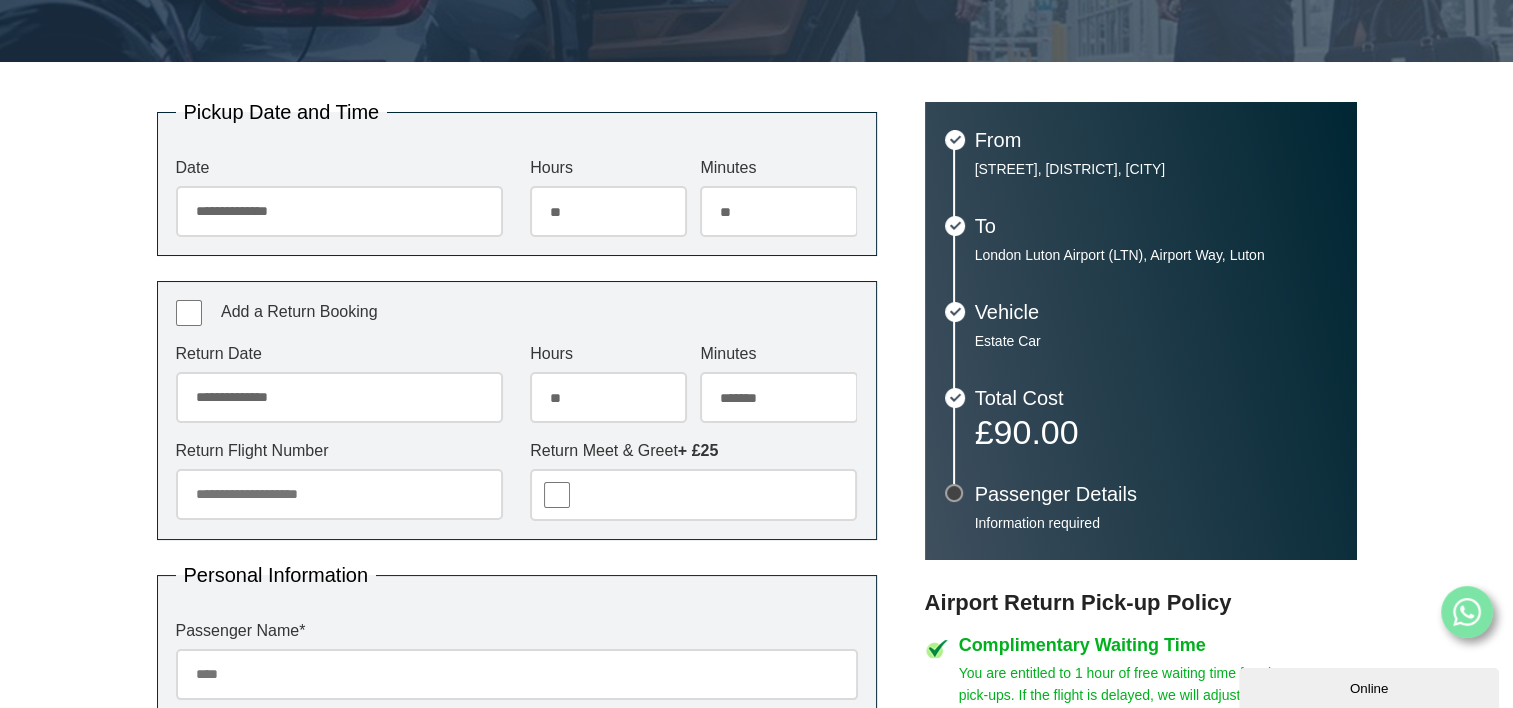 click on "*******
**
**
**
**
**
**
** ** ** ** ** ** ** ** ** ** ** ** ** ** ** ** ** ** ** ** ** ** ** ** ** ** **" at bounding box center (778, 397) 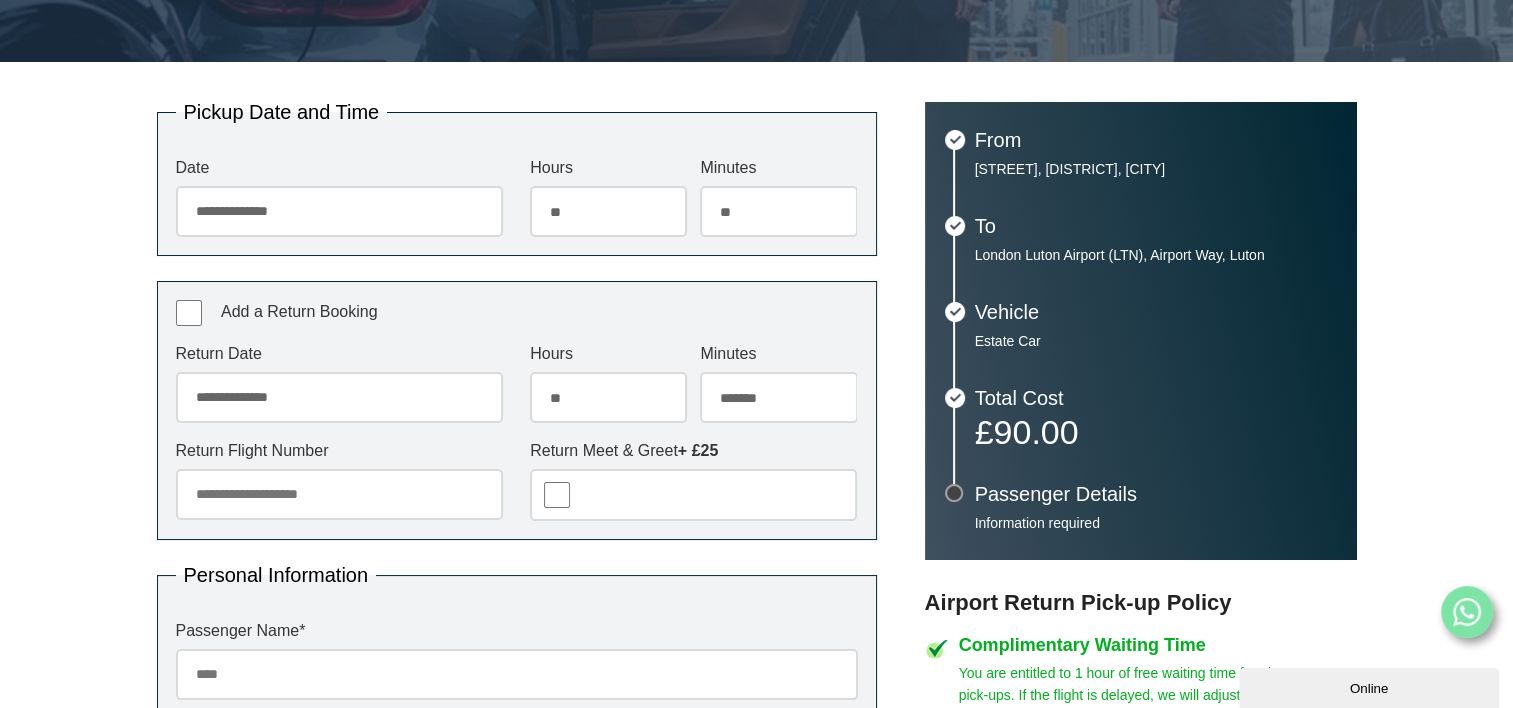 select on "**" 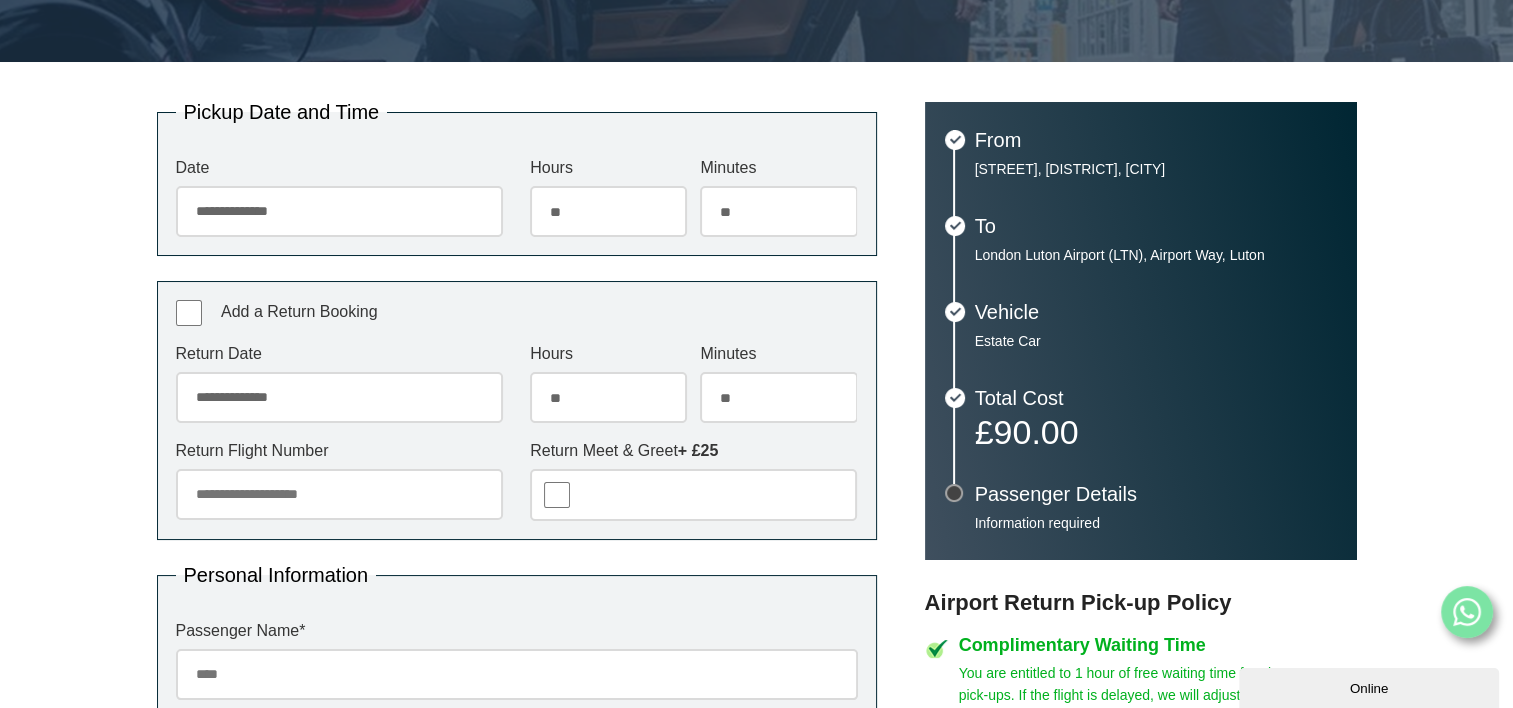 click on "*******
**
**
**
**
**
**
** ** ** ** ** ** ** ** ** ** ** ** ** ** ** ** ** ** ** ** ** ** ** ** ** ** **" at bounding box center (778, 397) 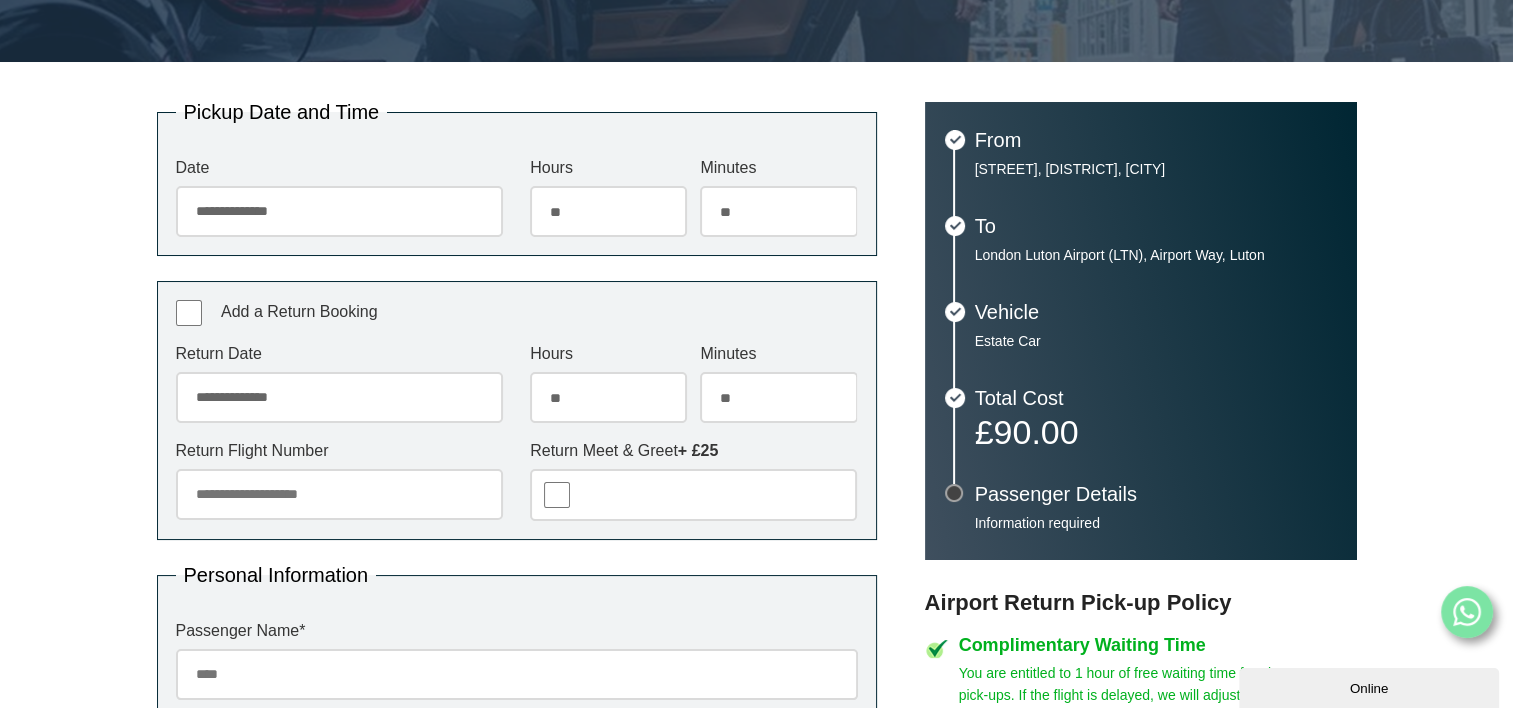 click on "Return Flight Number" at bounding box center [339, 494] 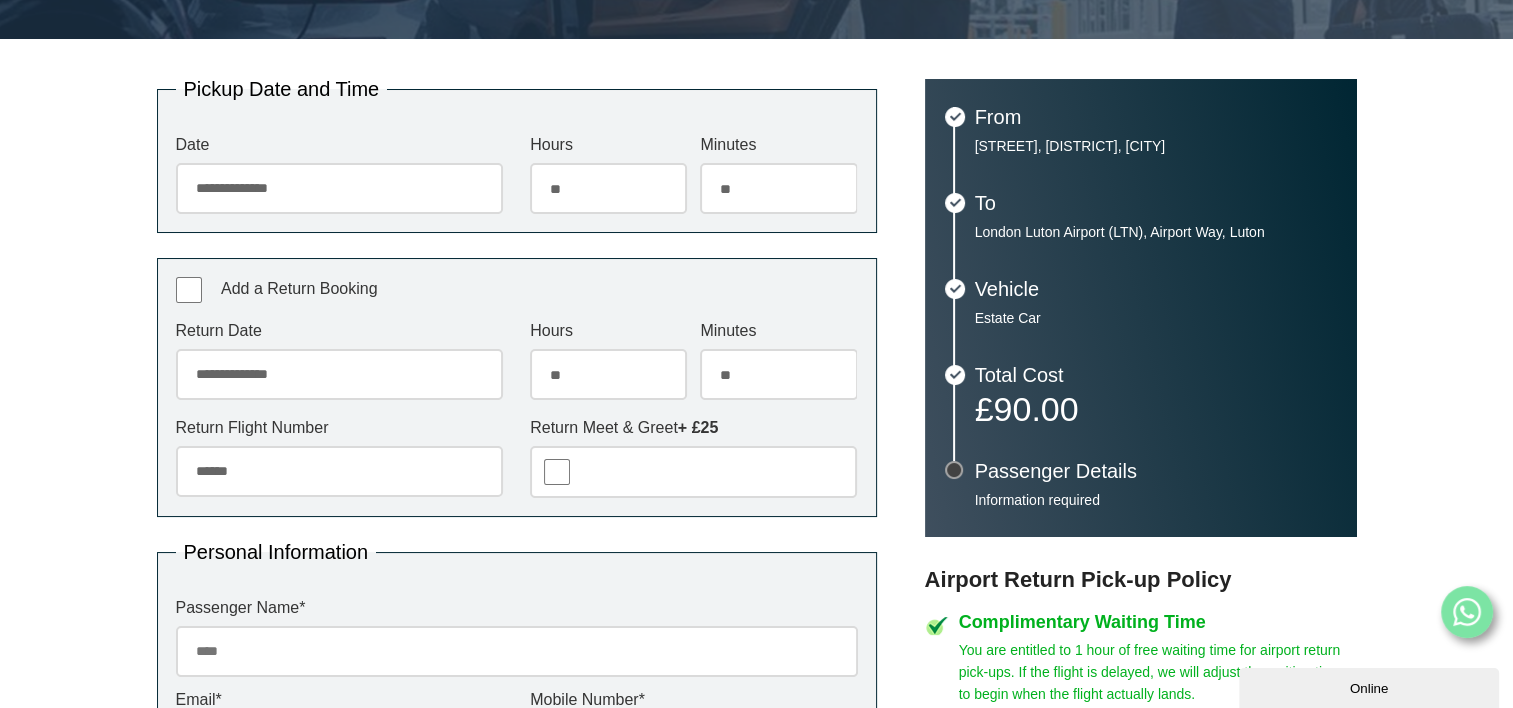 scroll, scrollTop: 412, scrollLeft: 0, axis: vertical 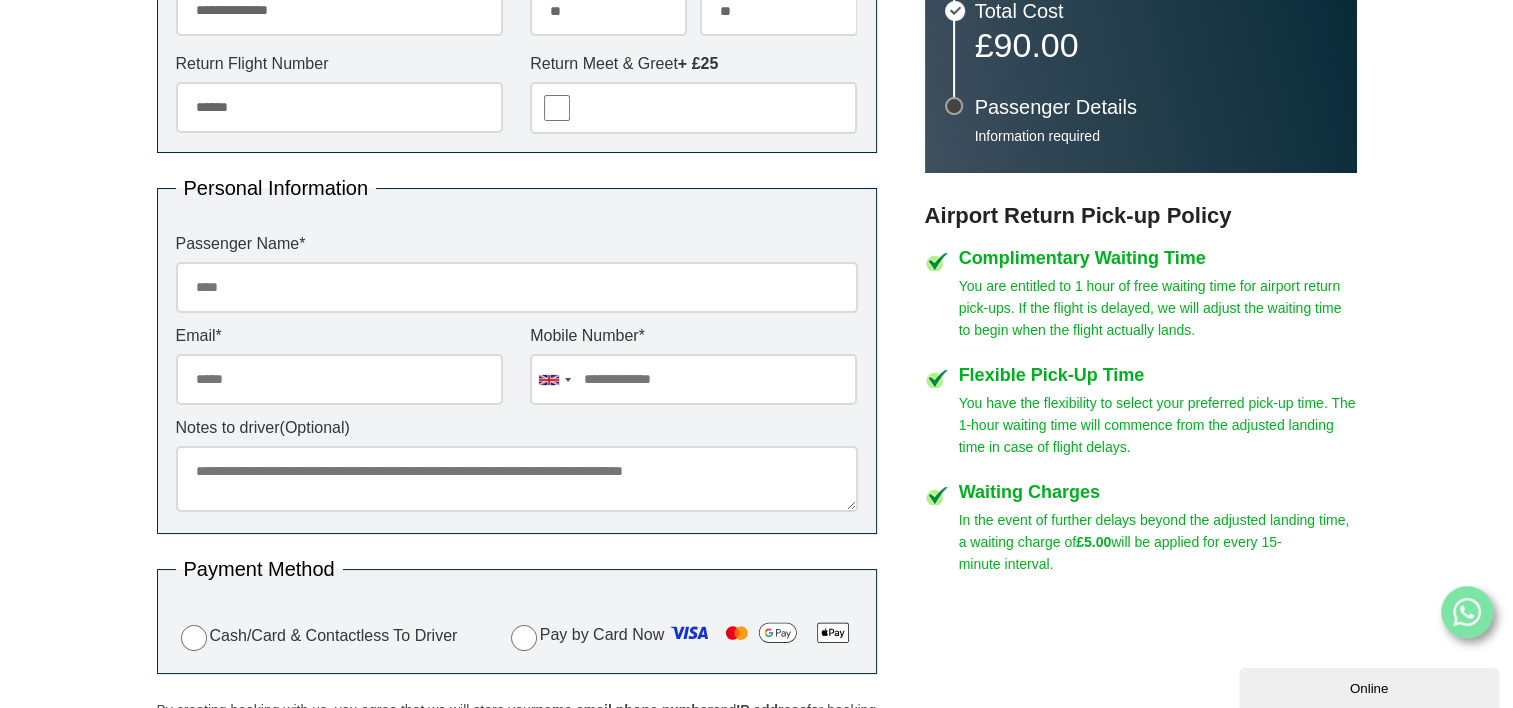 type on "******" 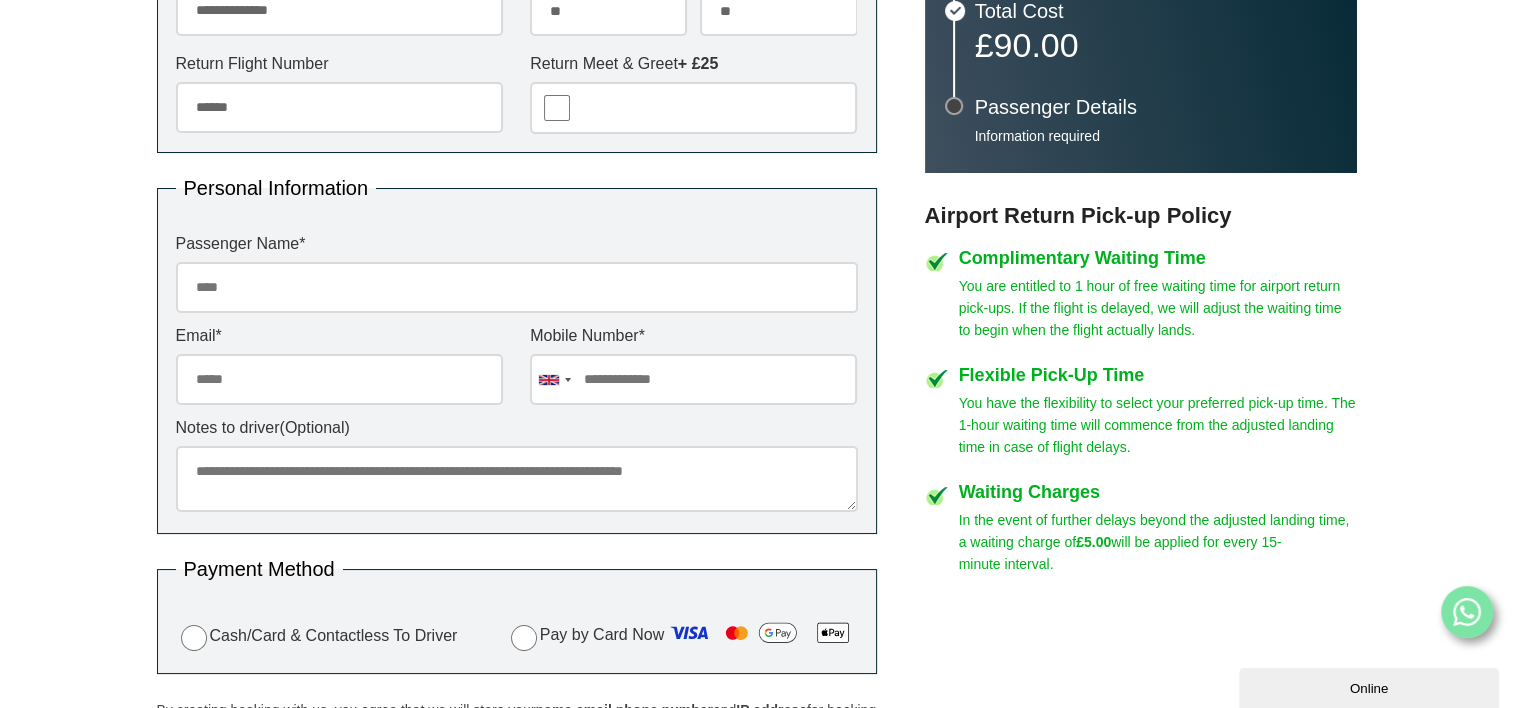 type on "**********" 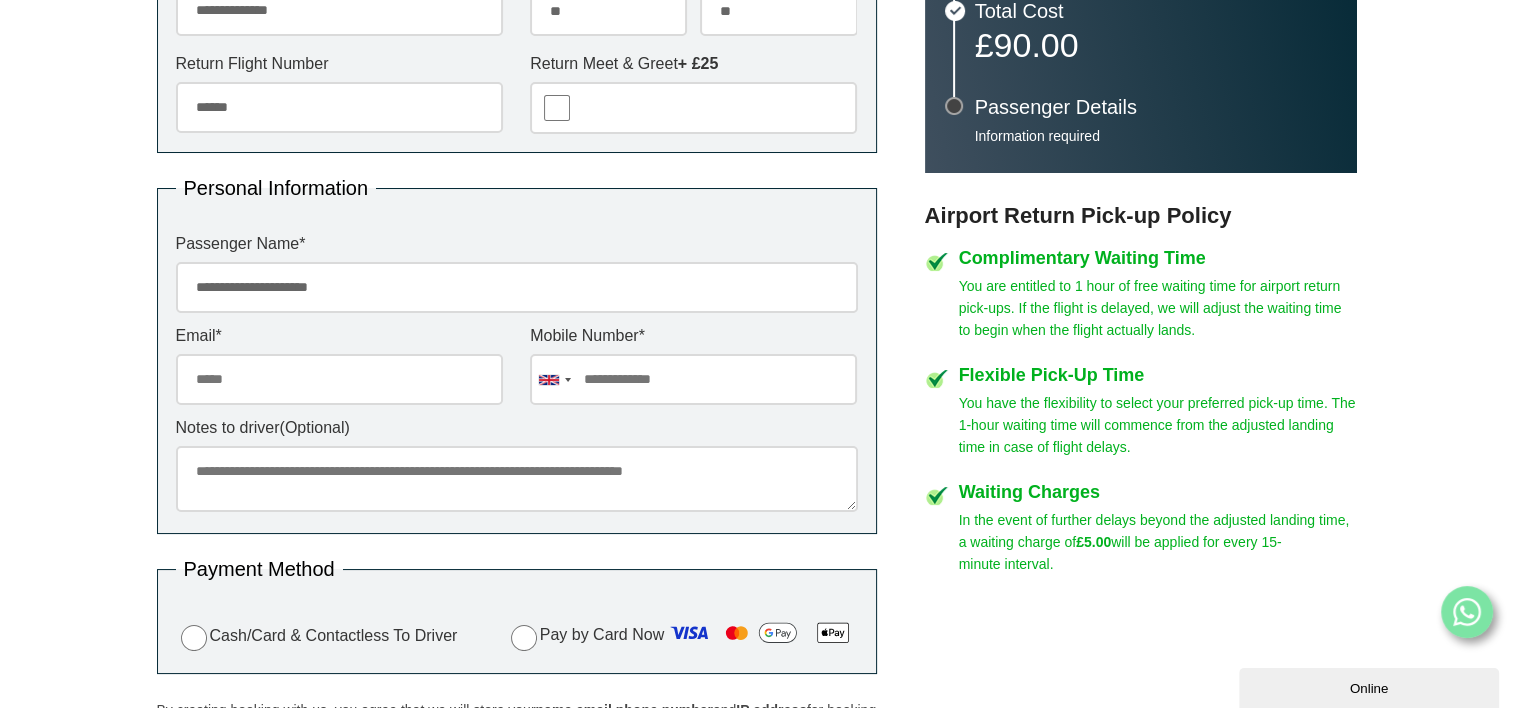 type on "**********" 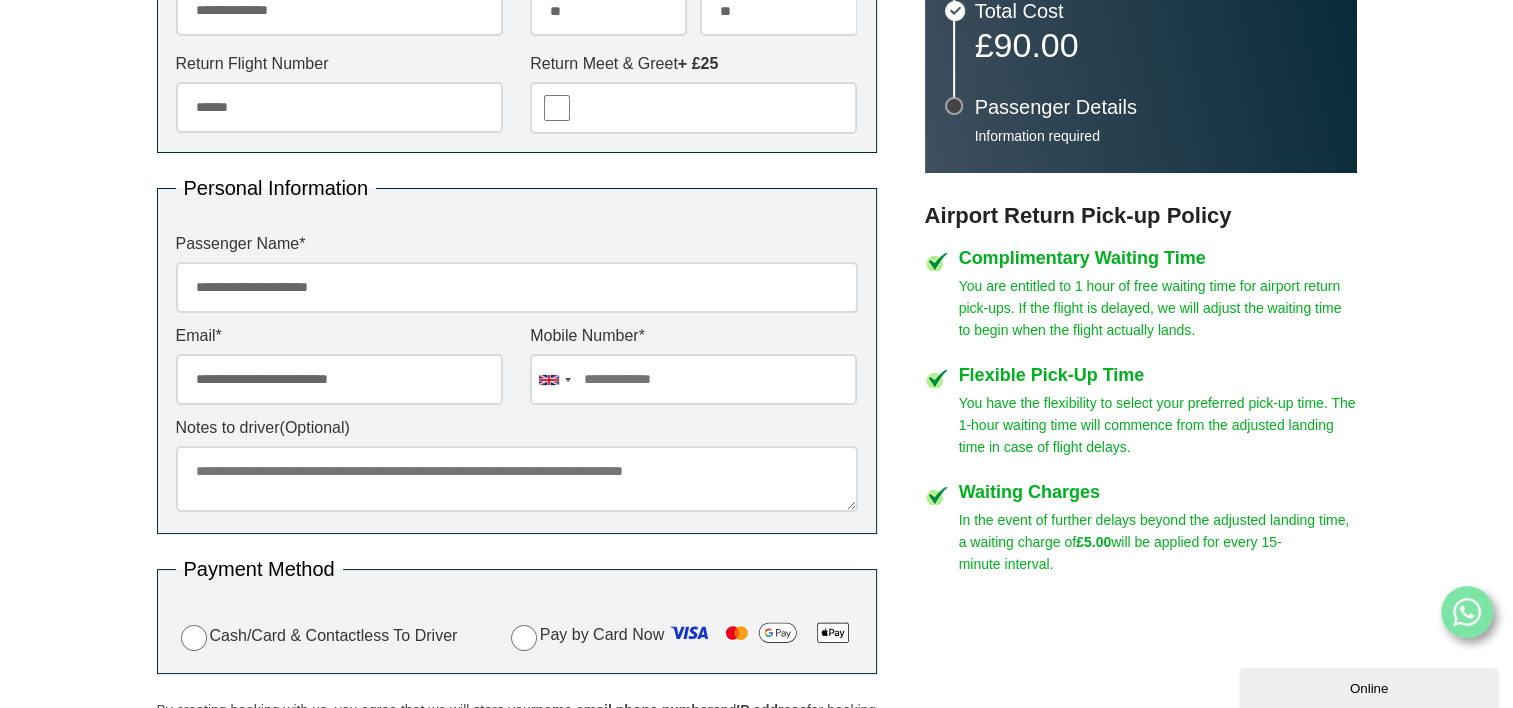 type on "**********" 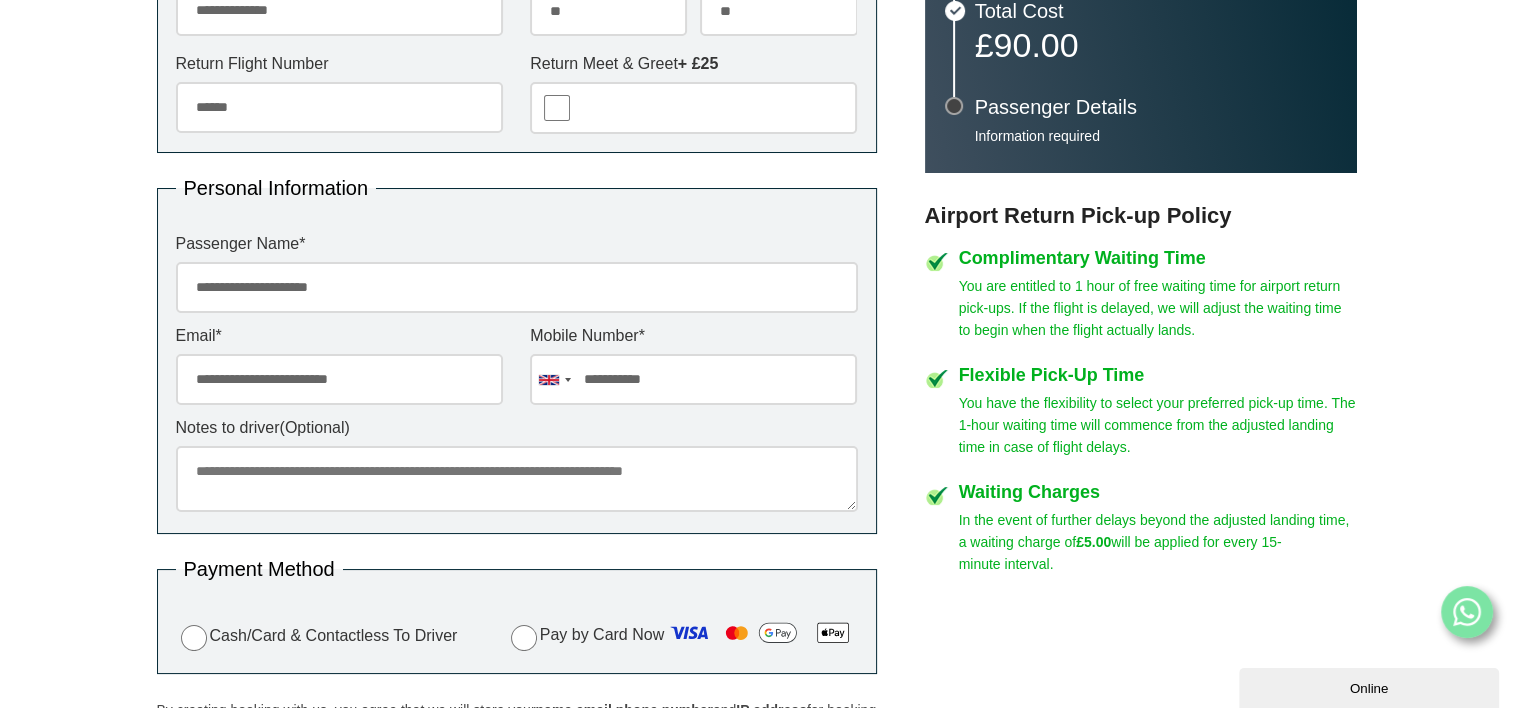 click on "Notes to driver  (Optional)" at bounding box center [517, 479] 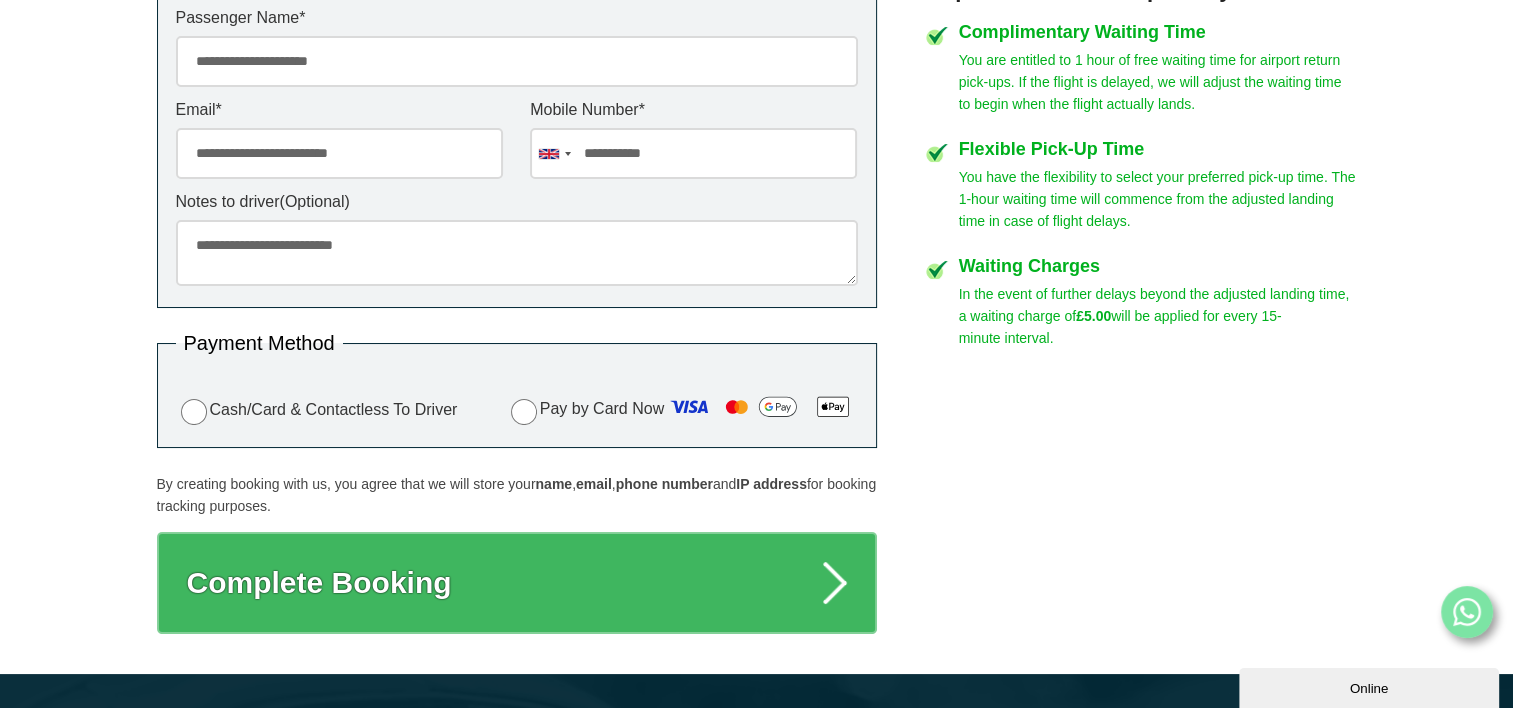 scroll, scrollTop: 1039, scrollLeft: 0, axis: vertical 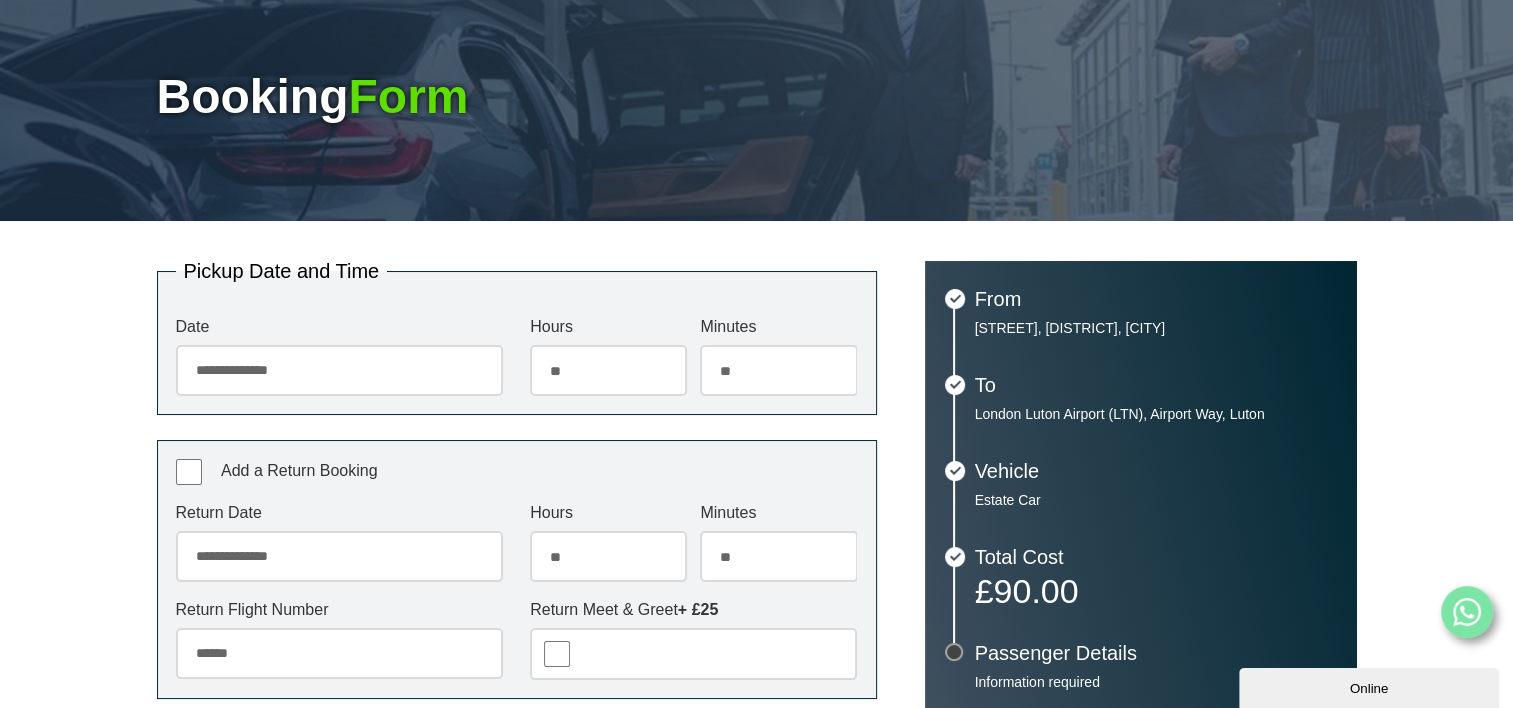 type on "**********" 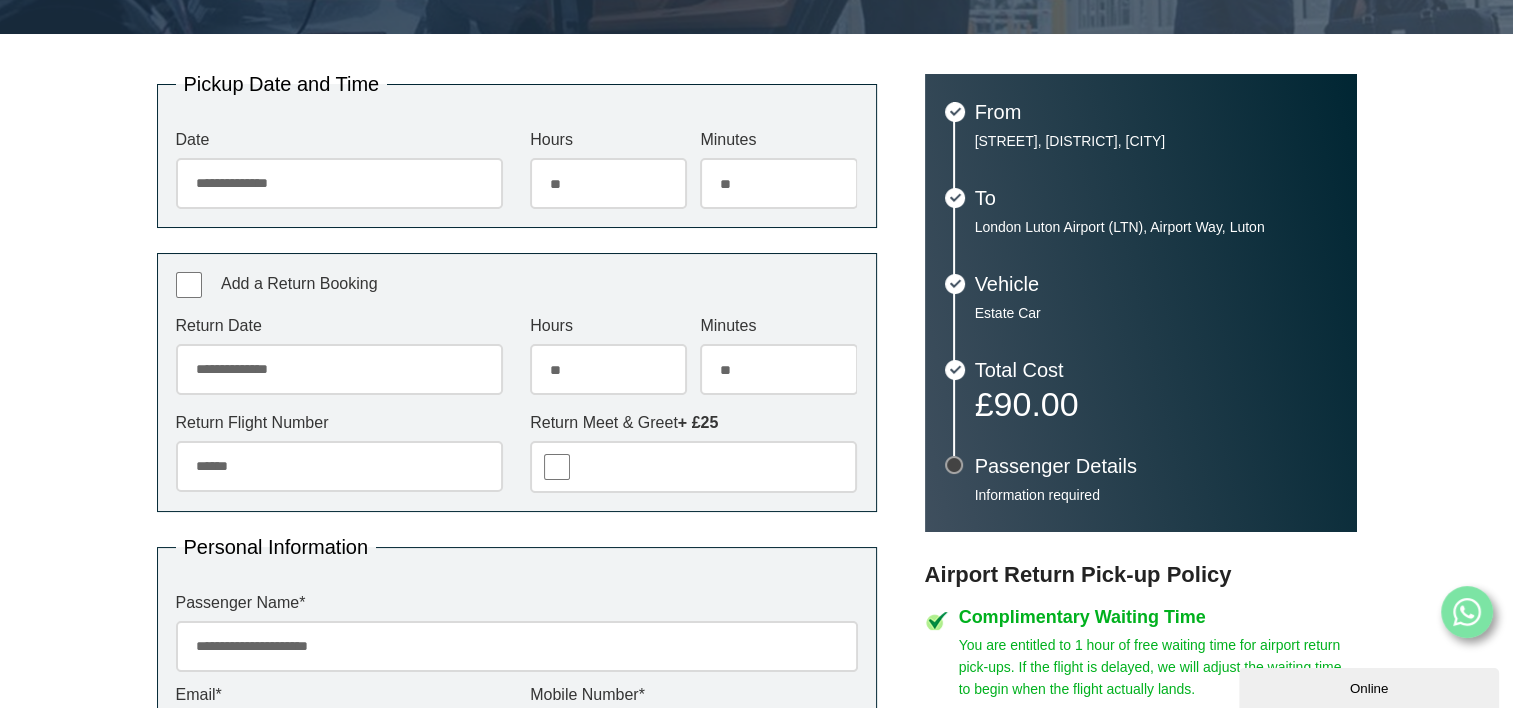 scroll, scrollTop: 426, scrollLeft: 0, axis: vertical 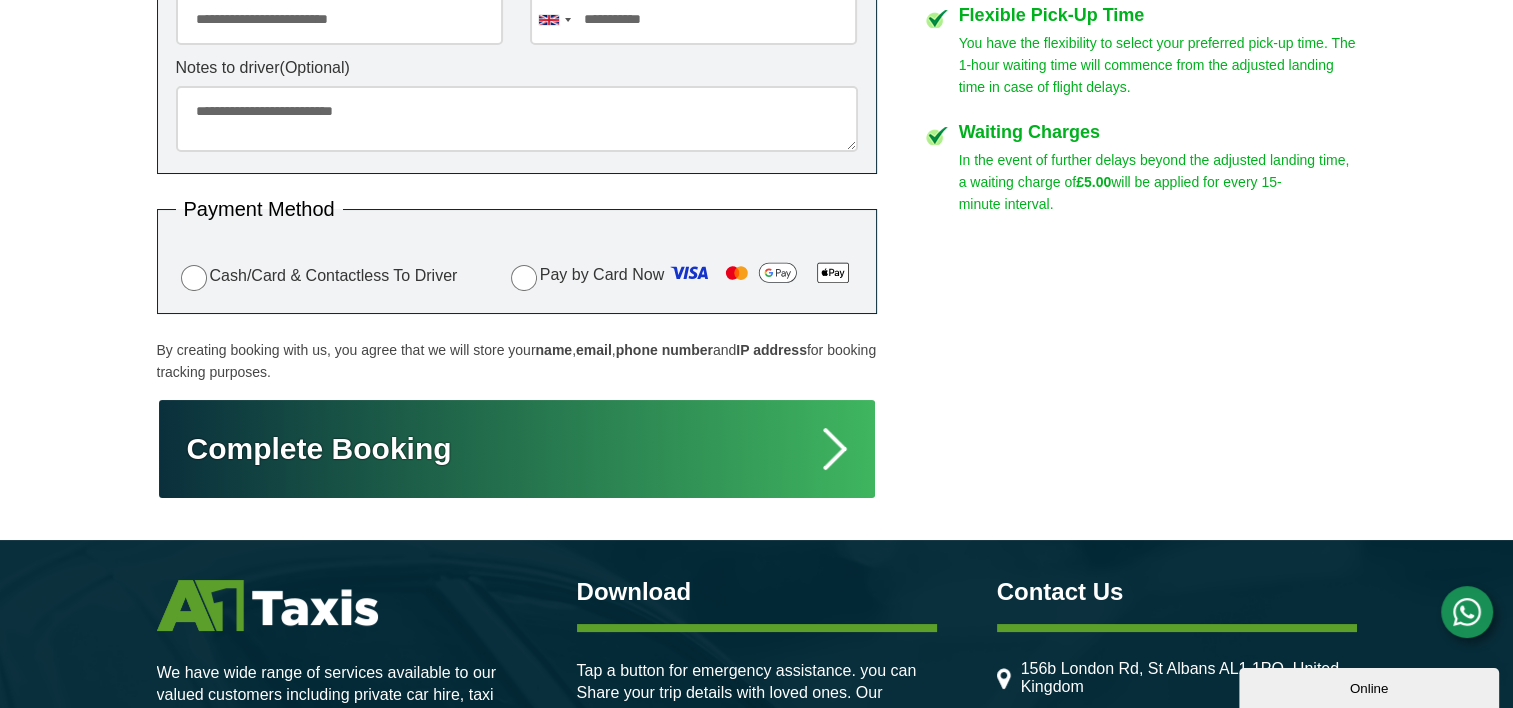 click on "Complete Booking" at bounding box center [517, 449] 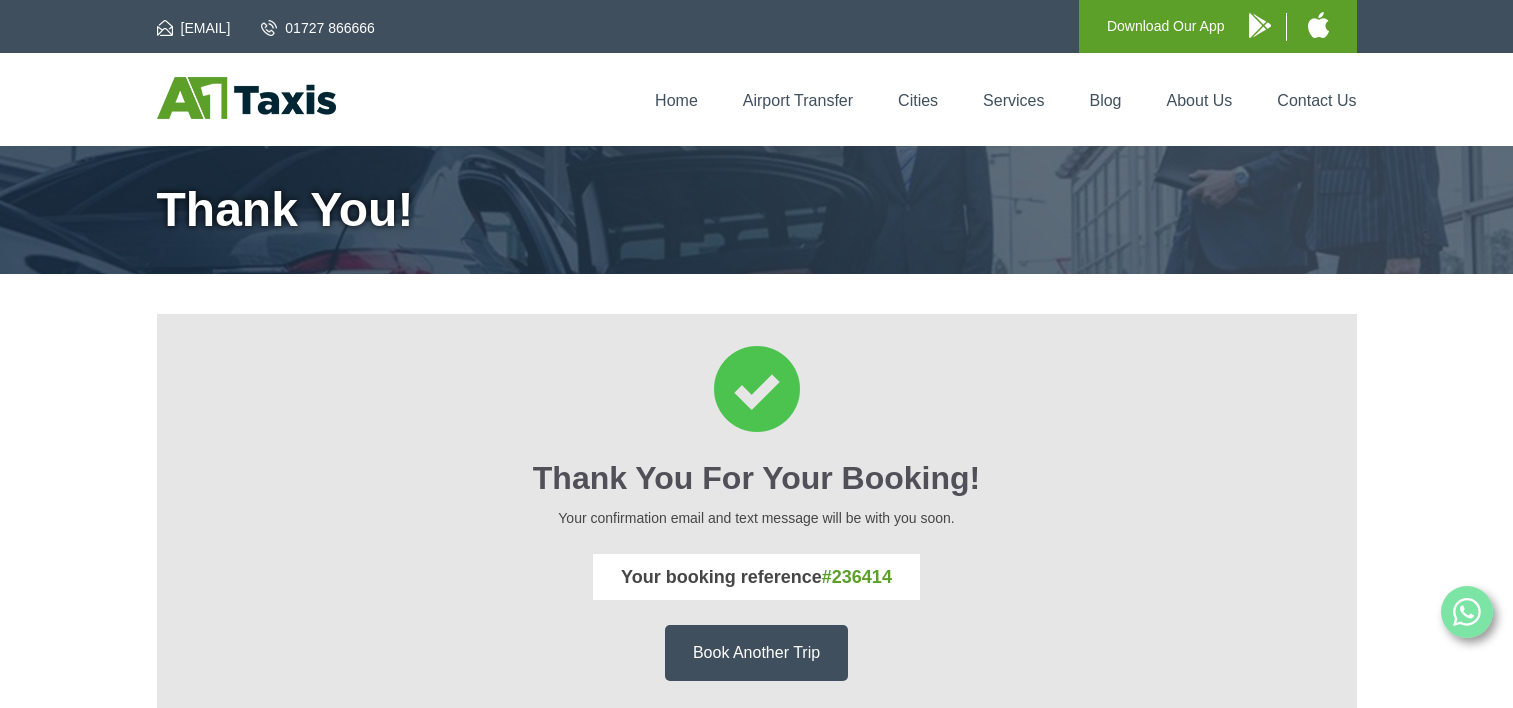 scroll, scrollTop: 0, scrollLeft: 0, axis: both 